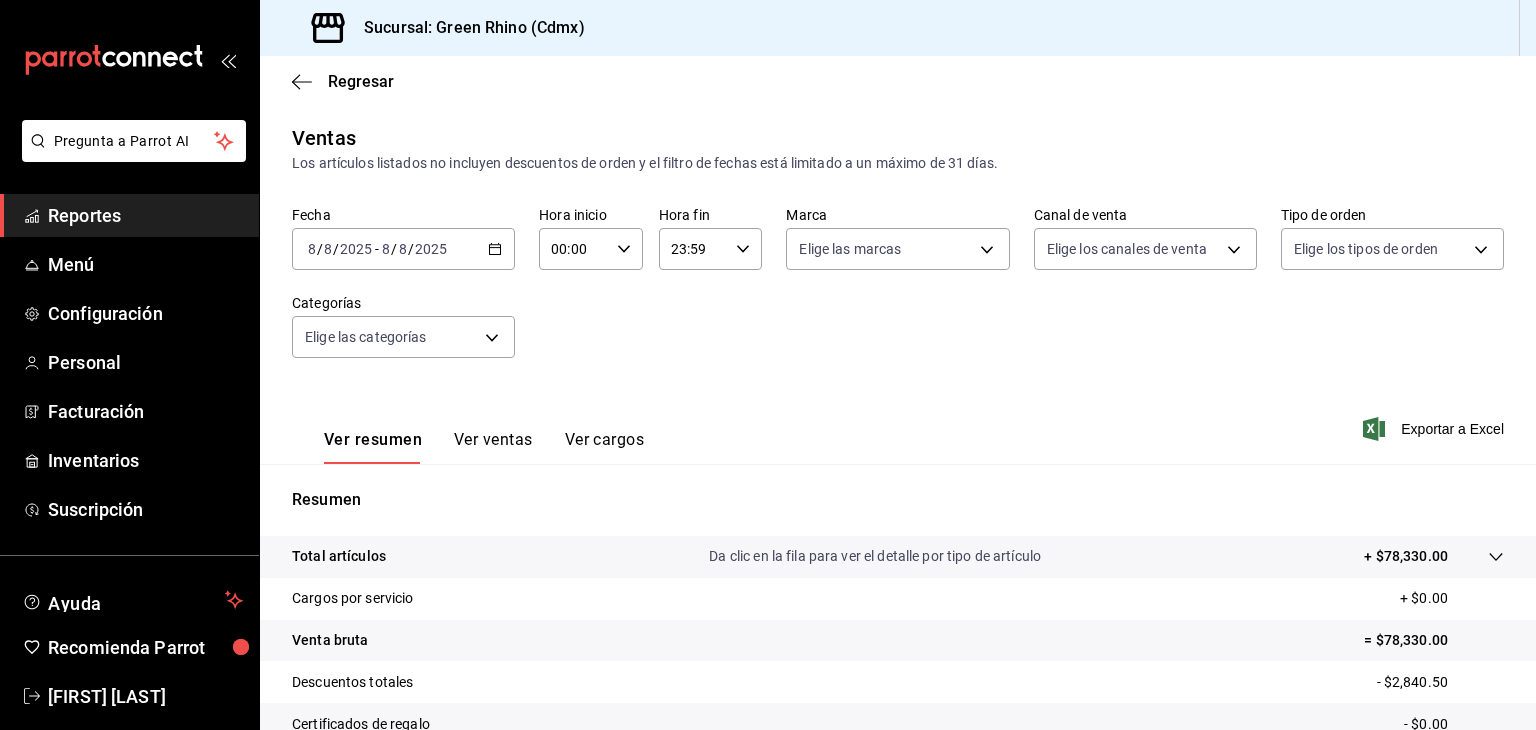 scroll, scrollTop: 0, scrollLeft: 0, axis: both 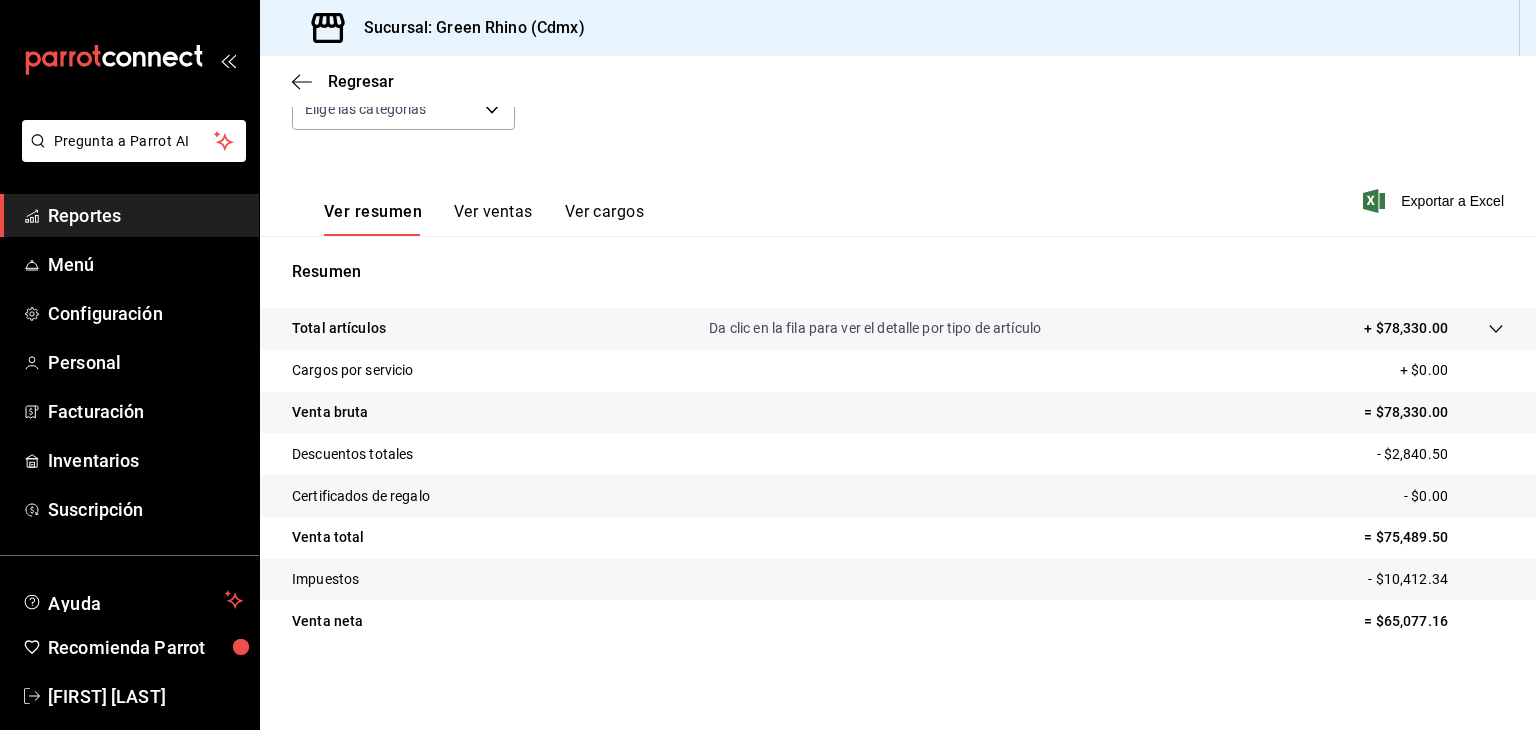 click on "Ver ventas" at bounding box center [493, 219] 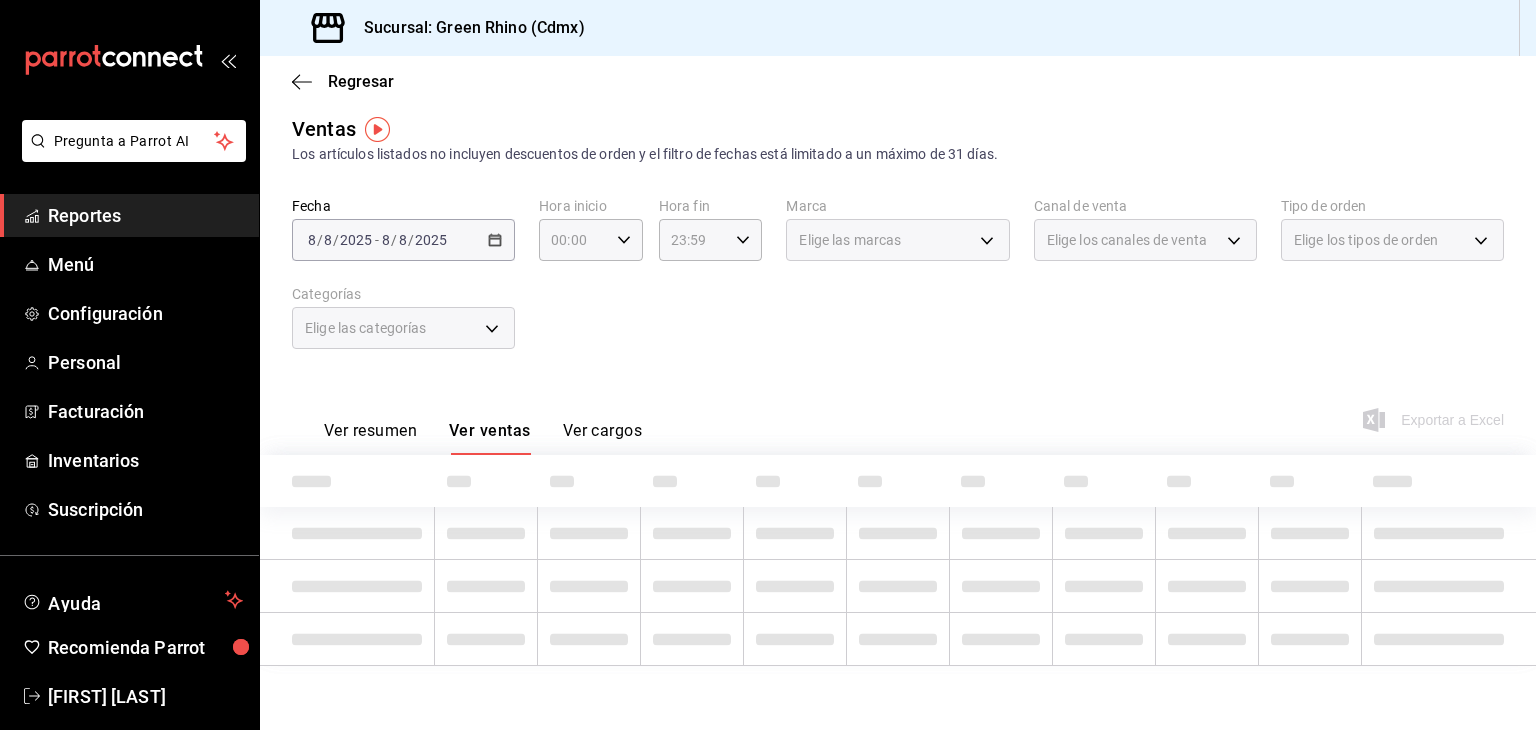 scroll, scrollTop: 8, scrollLeft: 0, axis: vertical 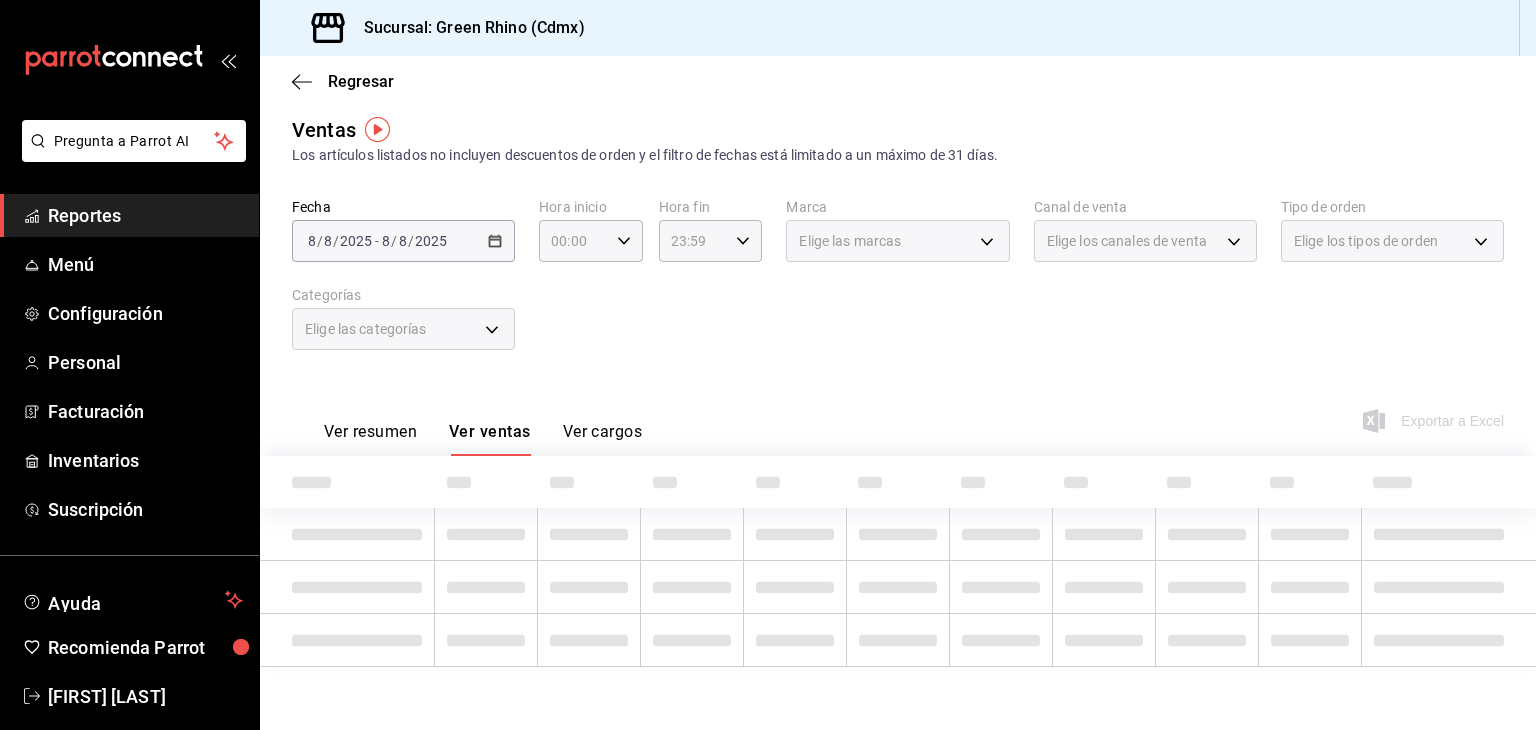 click on "Ver resumen" at bounding box center [370, 439] 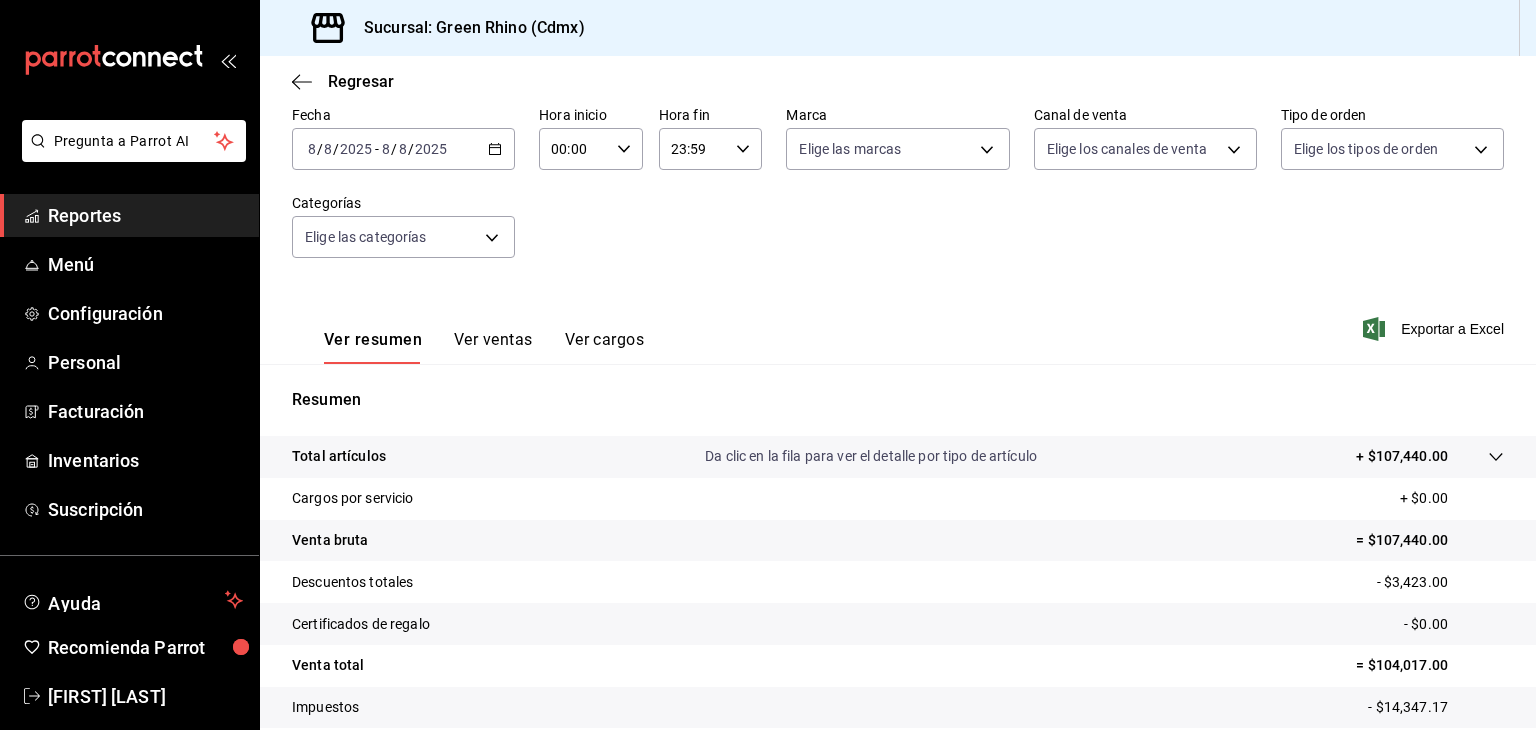 scroll, scrollTop: 208, scrollLeft: 0, axis: vertical 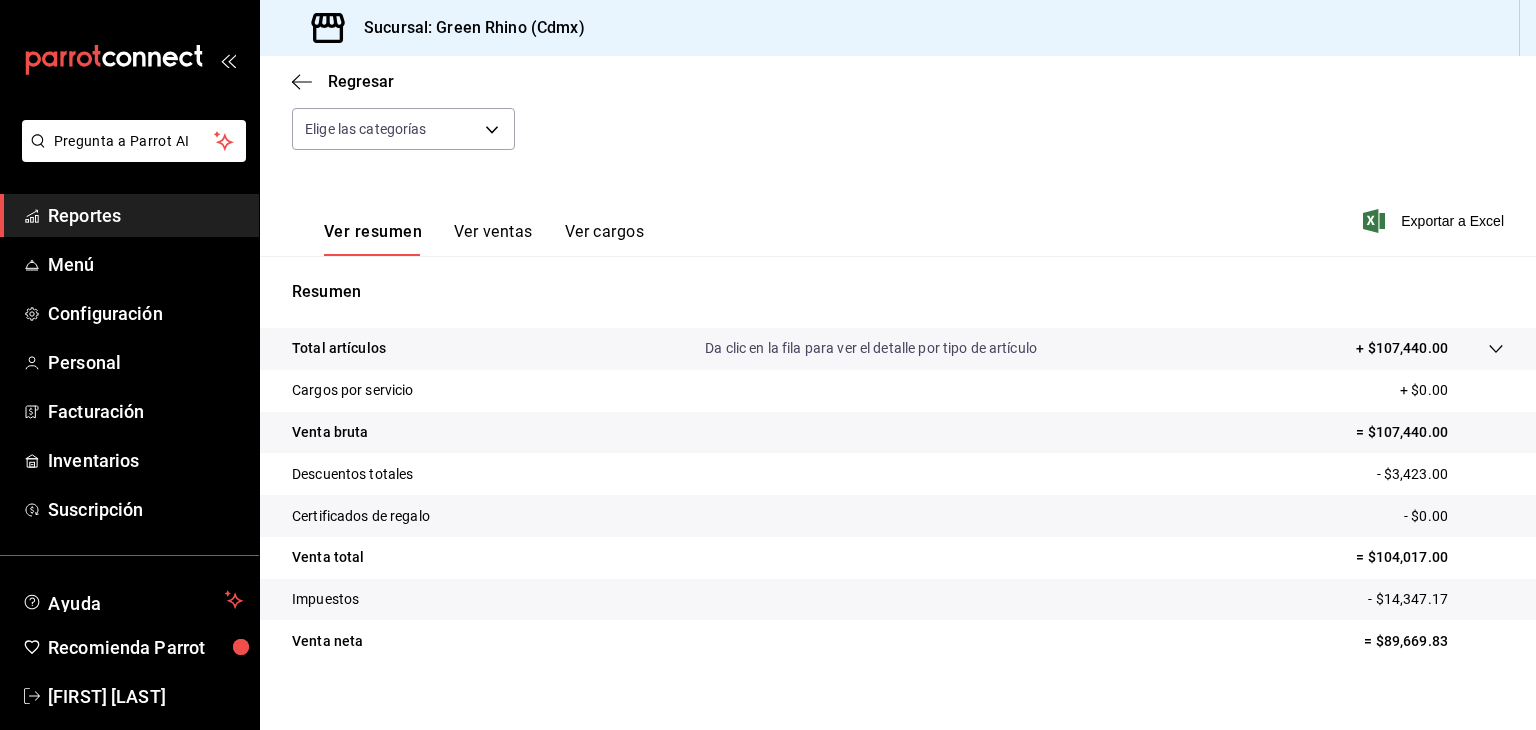 click on "Da clic en la fila para ver el detalle por tipo de artículo" at bounding box center [871, 348] 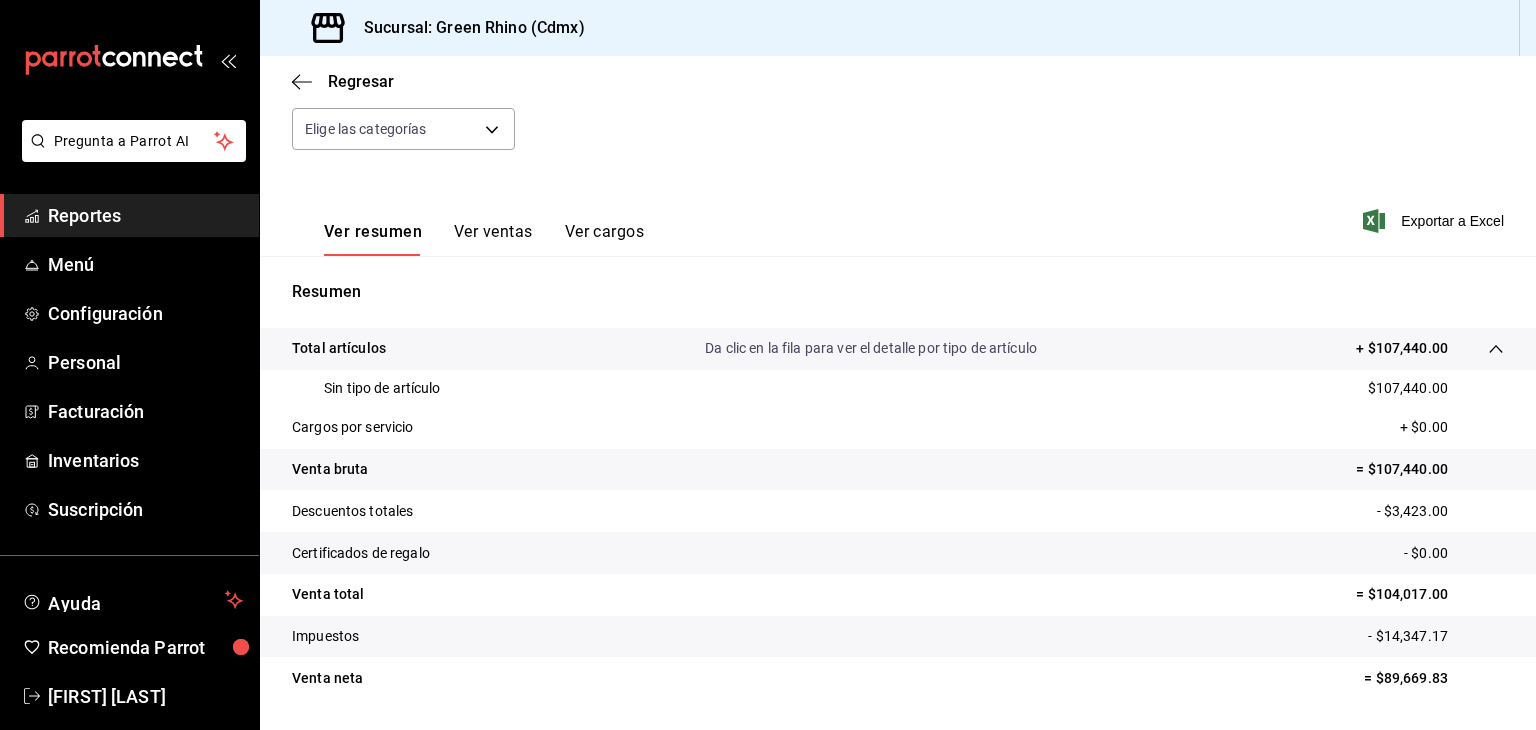click on "Da clic en la fila para ver el detalle por tipo de artículo" at bounding box center (871, 348) 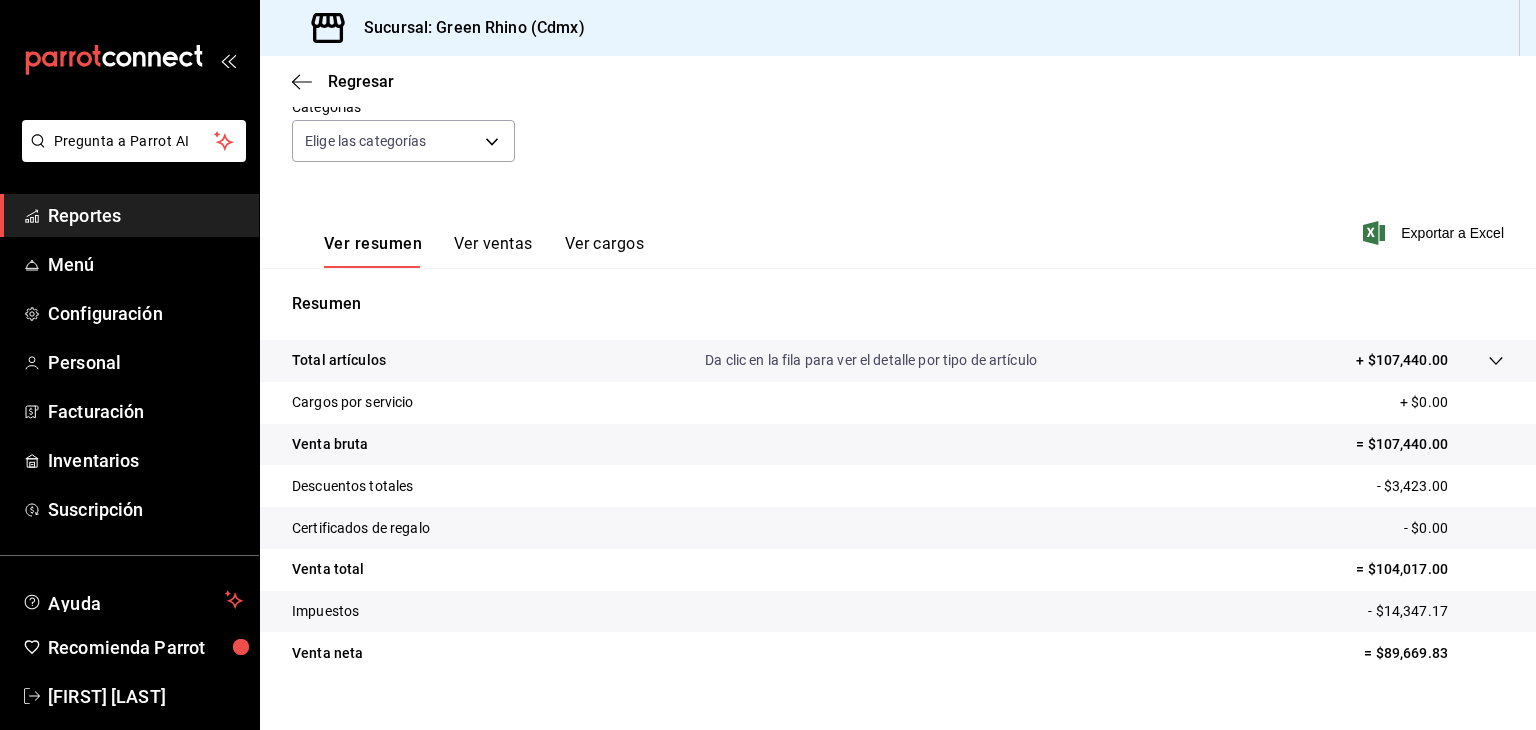 scroll, scrollTop: 200, scrollLeft: 0, axis: vertical 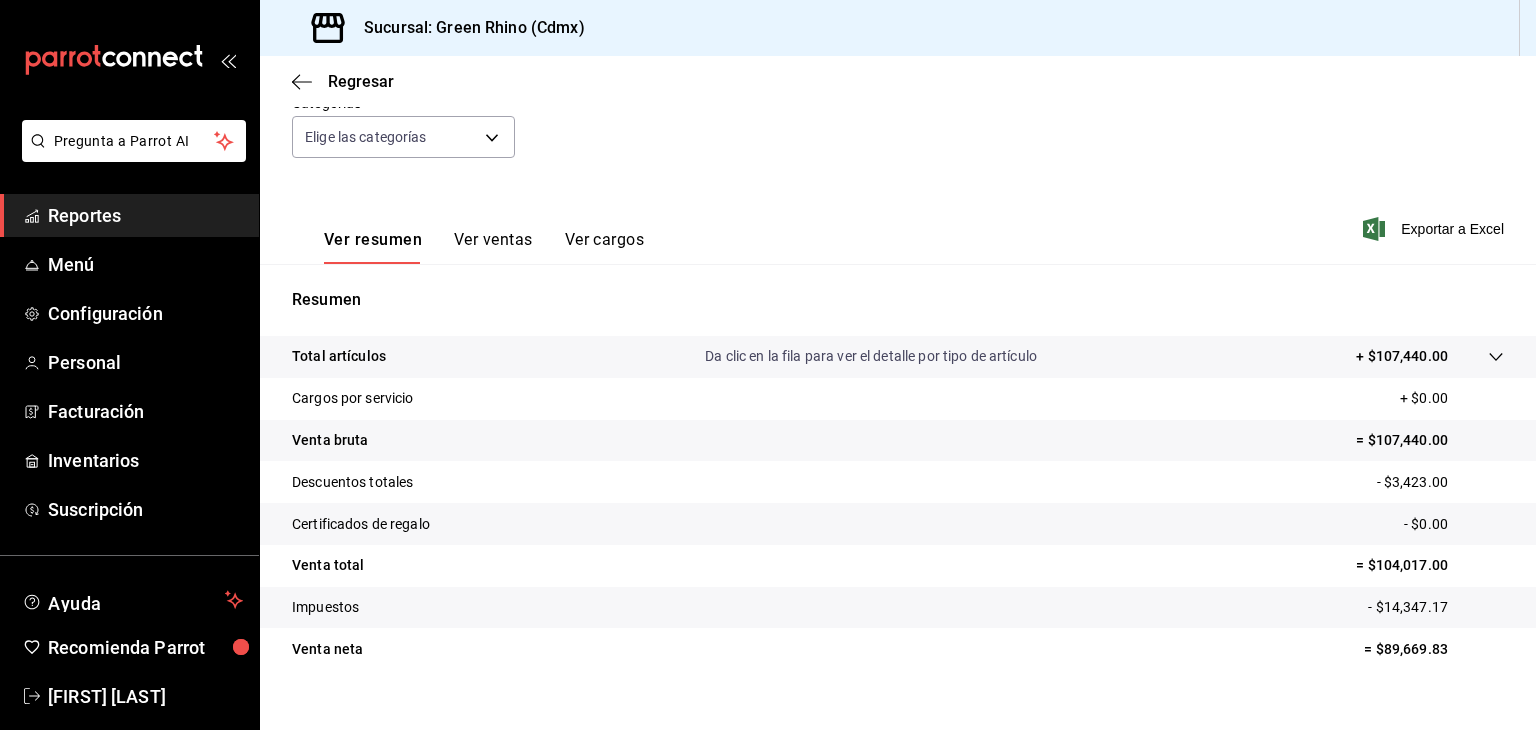 click on "Ver ventas" at bounding box center (493, 247) 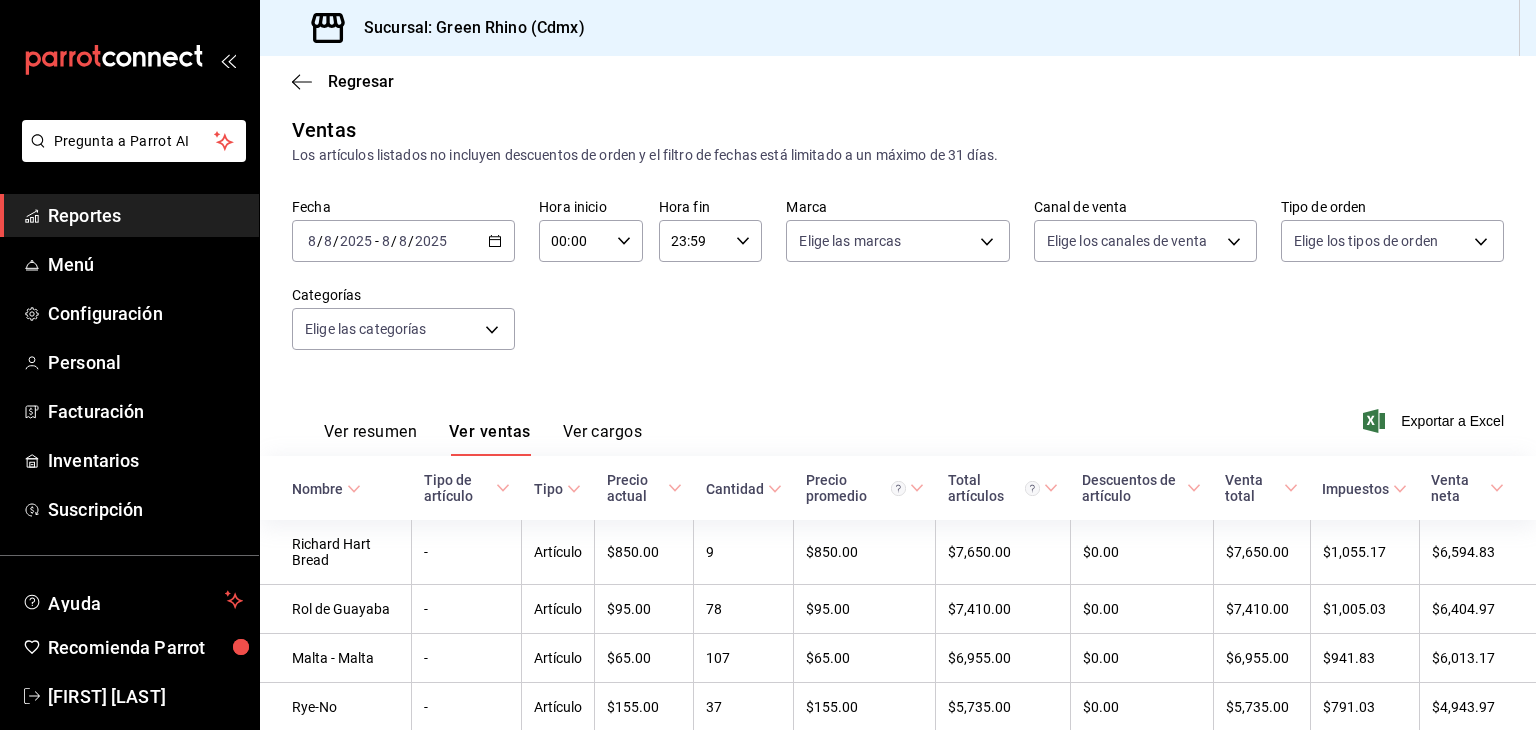 scroll, scrollTop: 200, scrollLeft: 0, axis: vertical 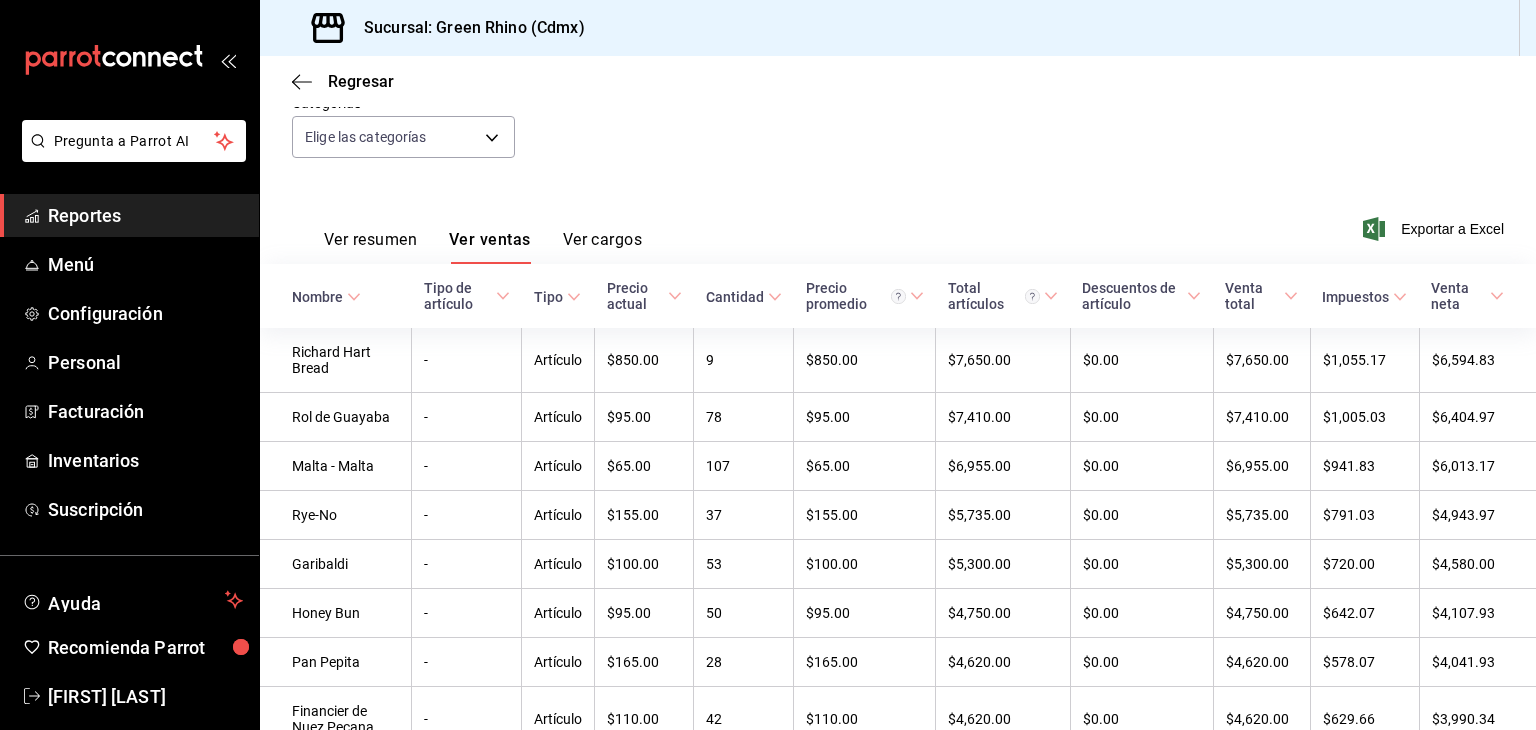 click on "Ver resumen Ver ventas Ver cargos" at bounding box center [467, 235] 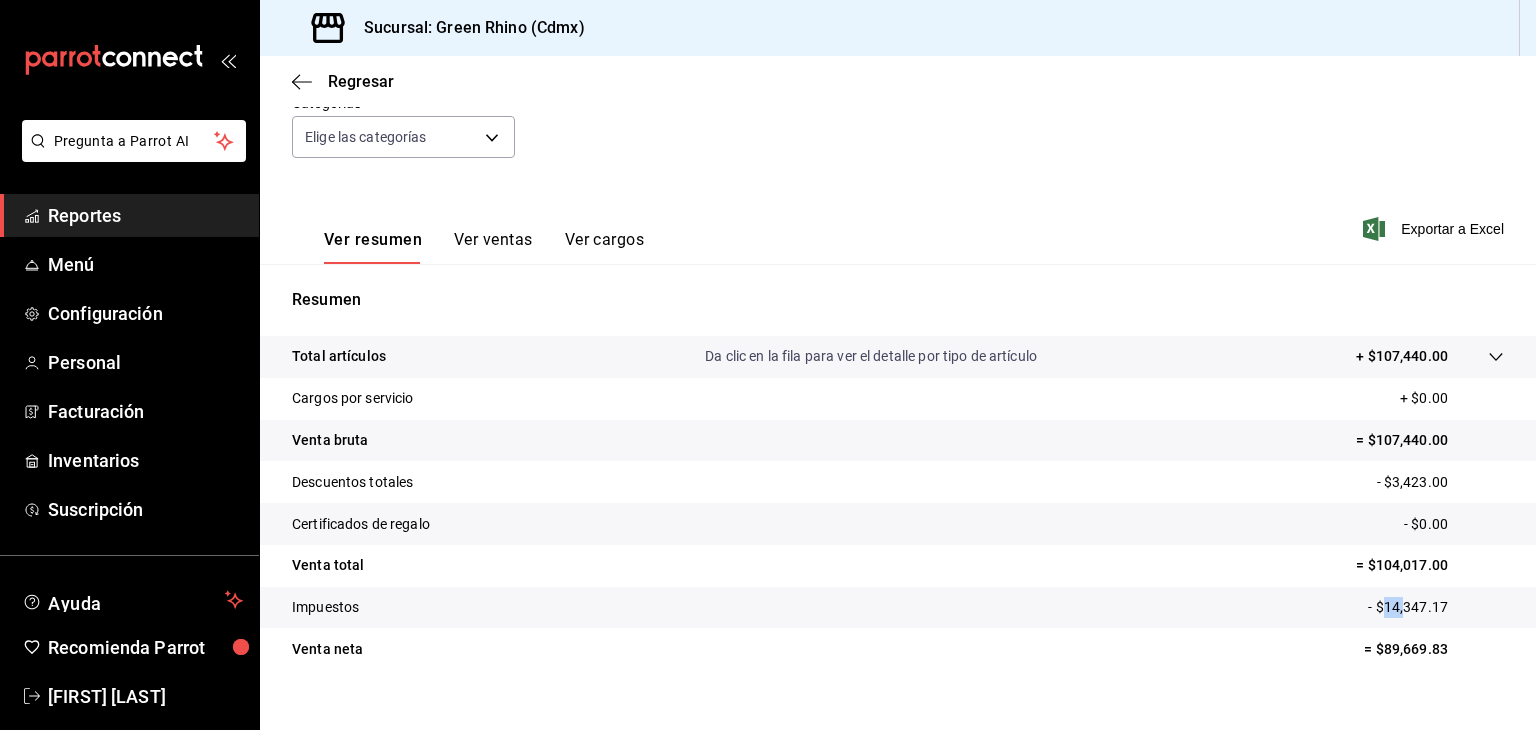 drag, startPoint x: 1372, startPoint y: 605, endPoint x: 1392, endPoint y: 607, distance: 20.09975 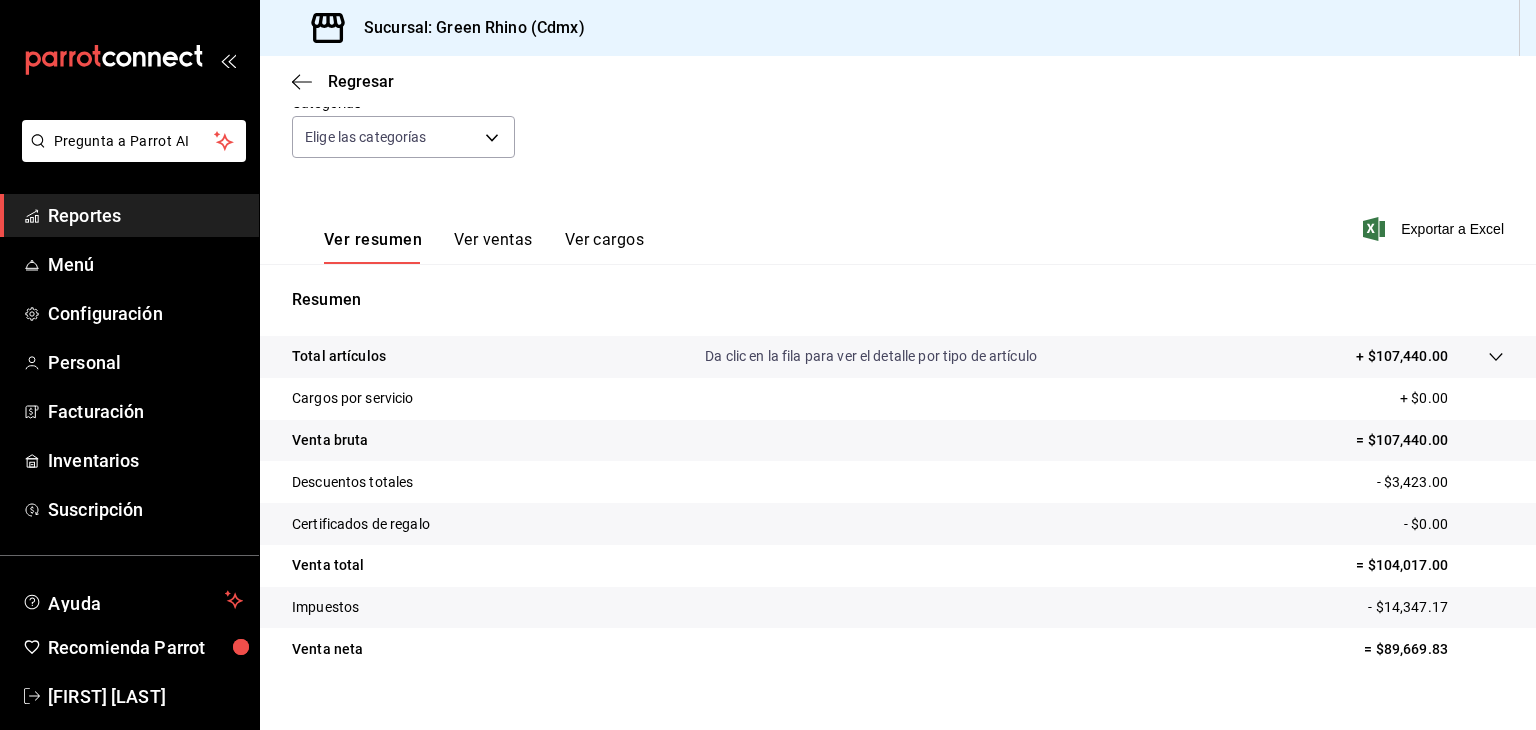 click on "- $14,347.17" at bounding box center (1436, 607) 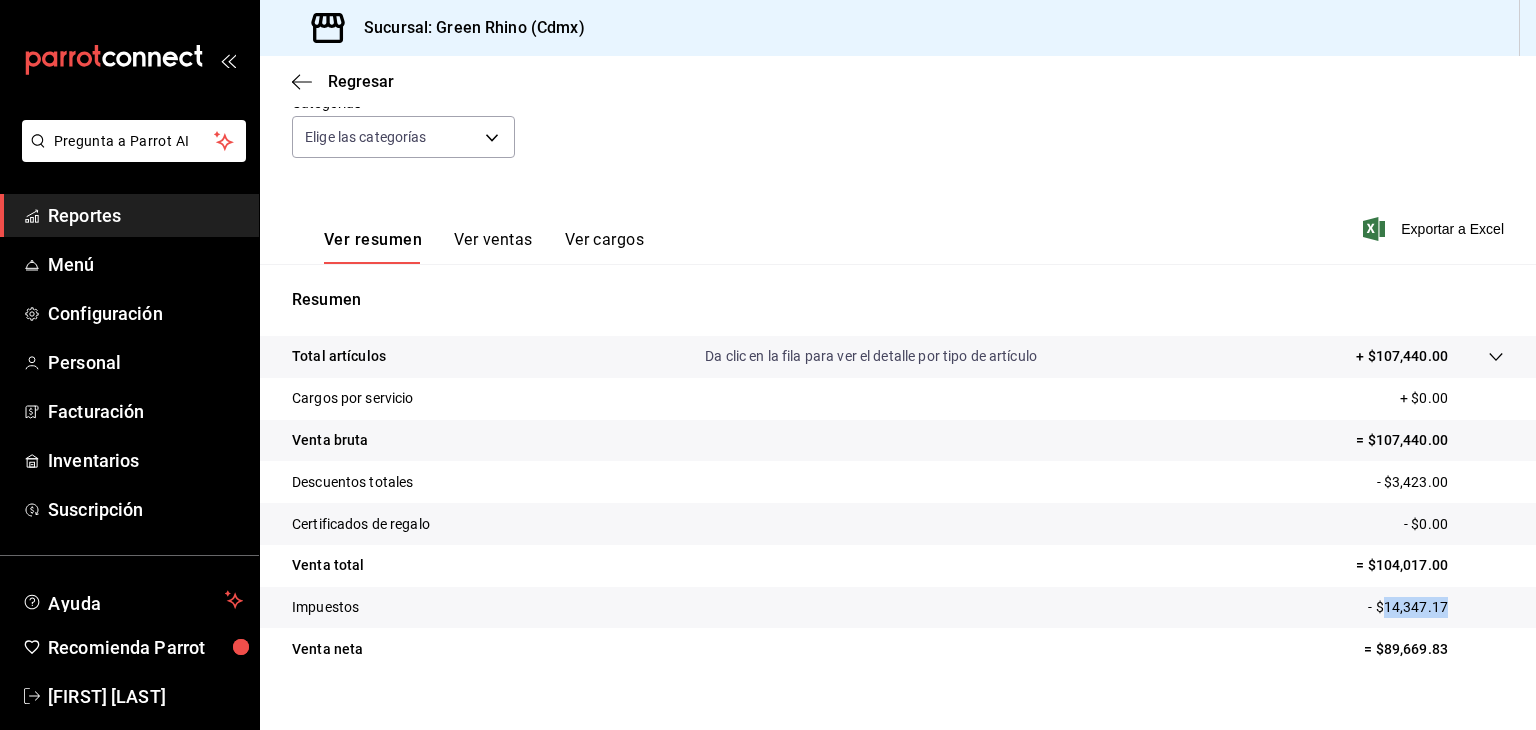 drag, startPoint x: 1372, startPoint y: 608, endPoint x: 1430, endPoint y: 609, distance: 58.00862 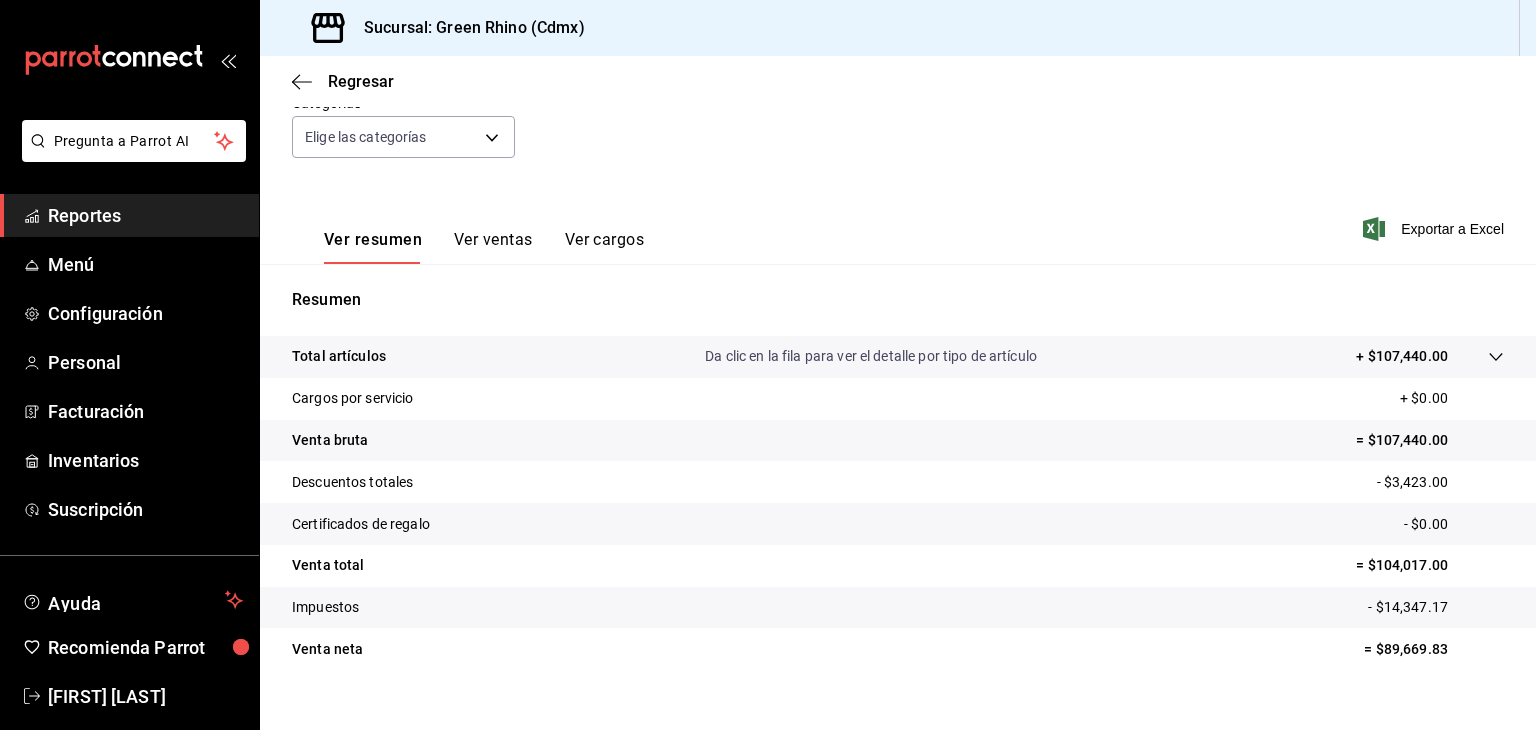 click on "Ver cargos" at bounding box center (605, 247) 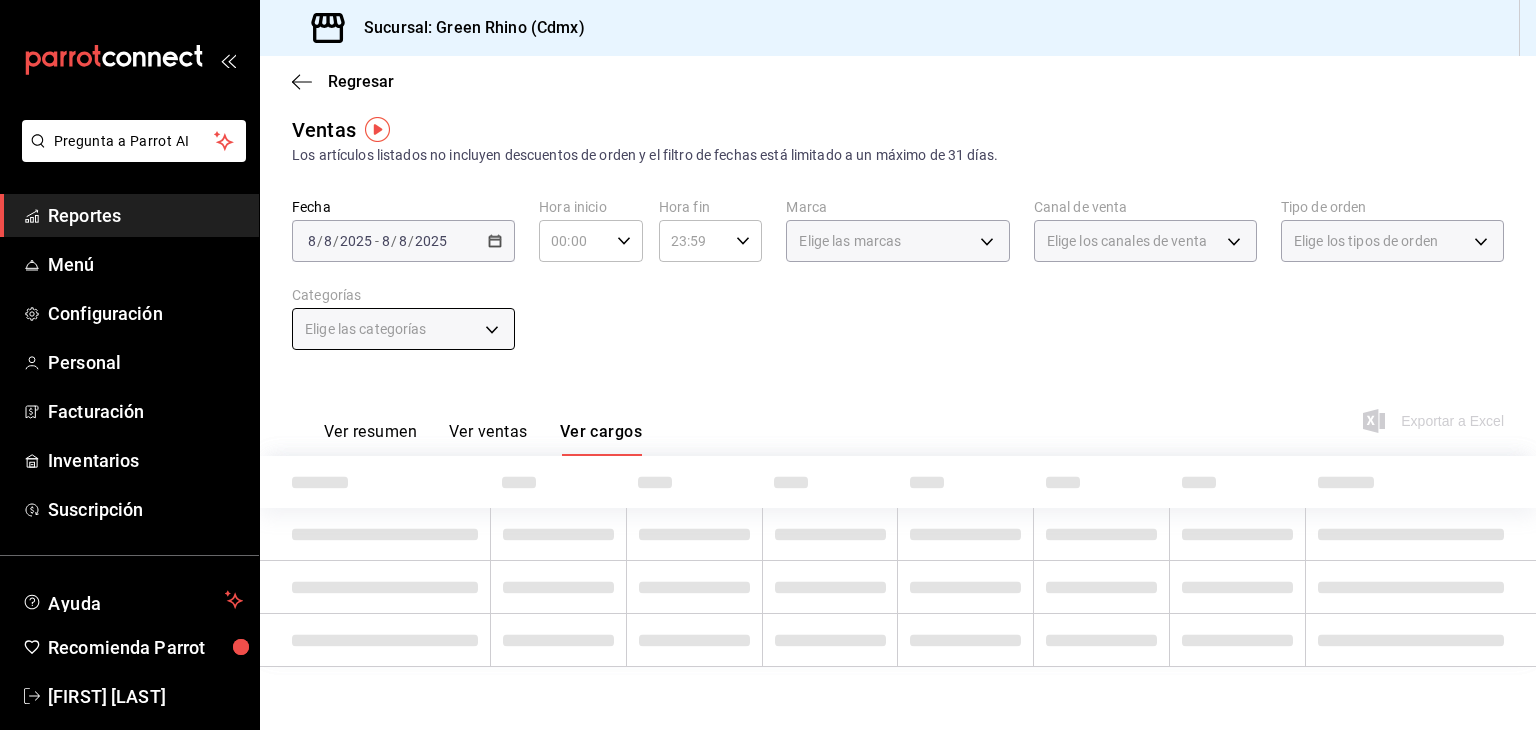 scroll, scrollTop: 110, scrollLeft: 0, axis: vertical 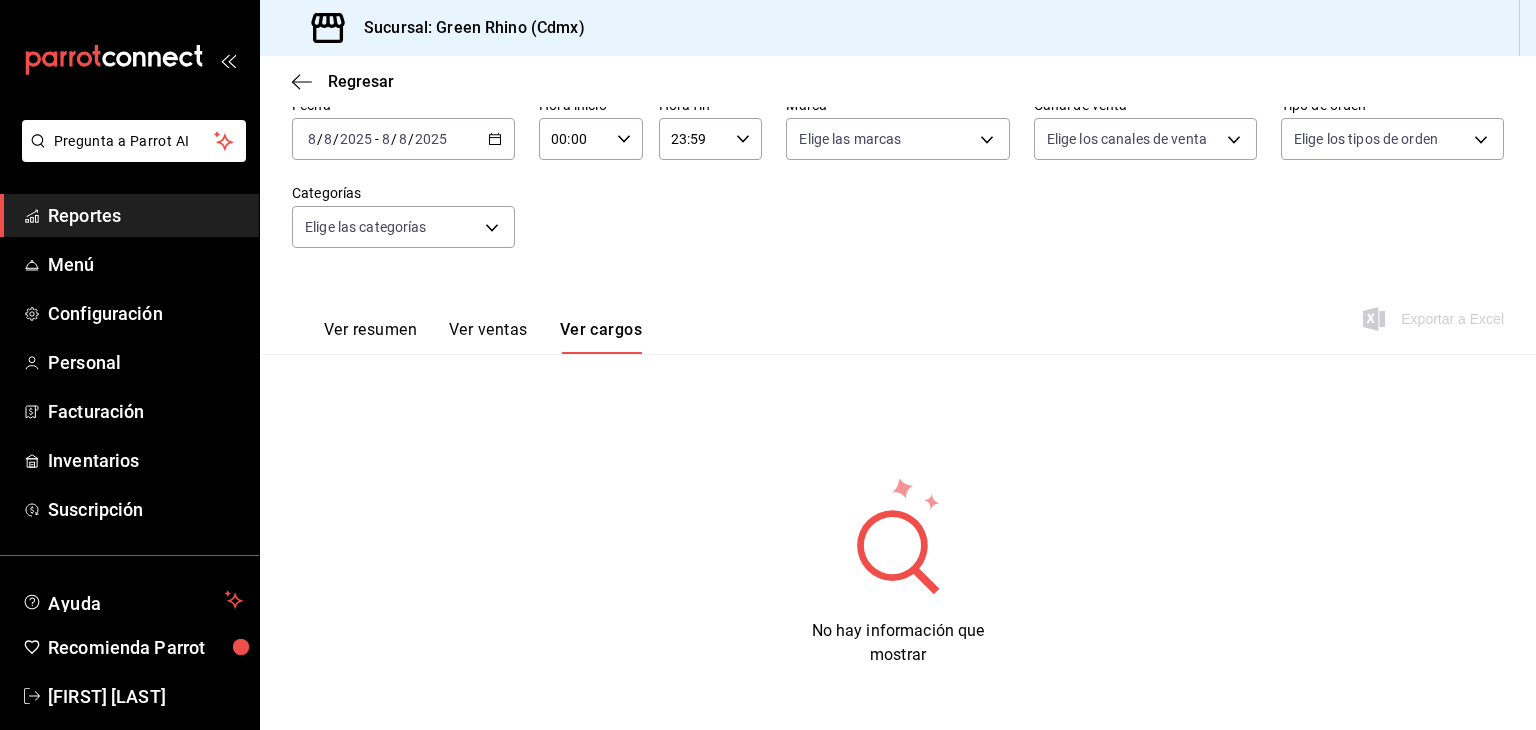 click on "Ver resumen Ver ventas Ver cargos" at bounding box center (467, 325) 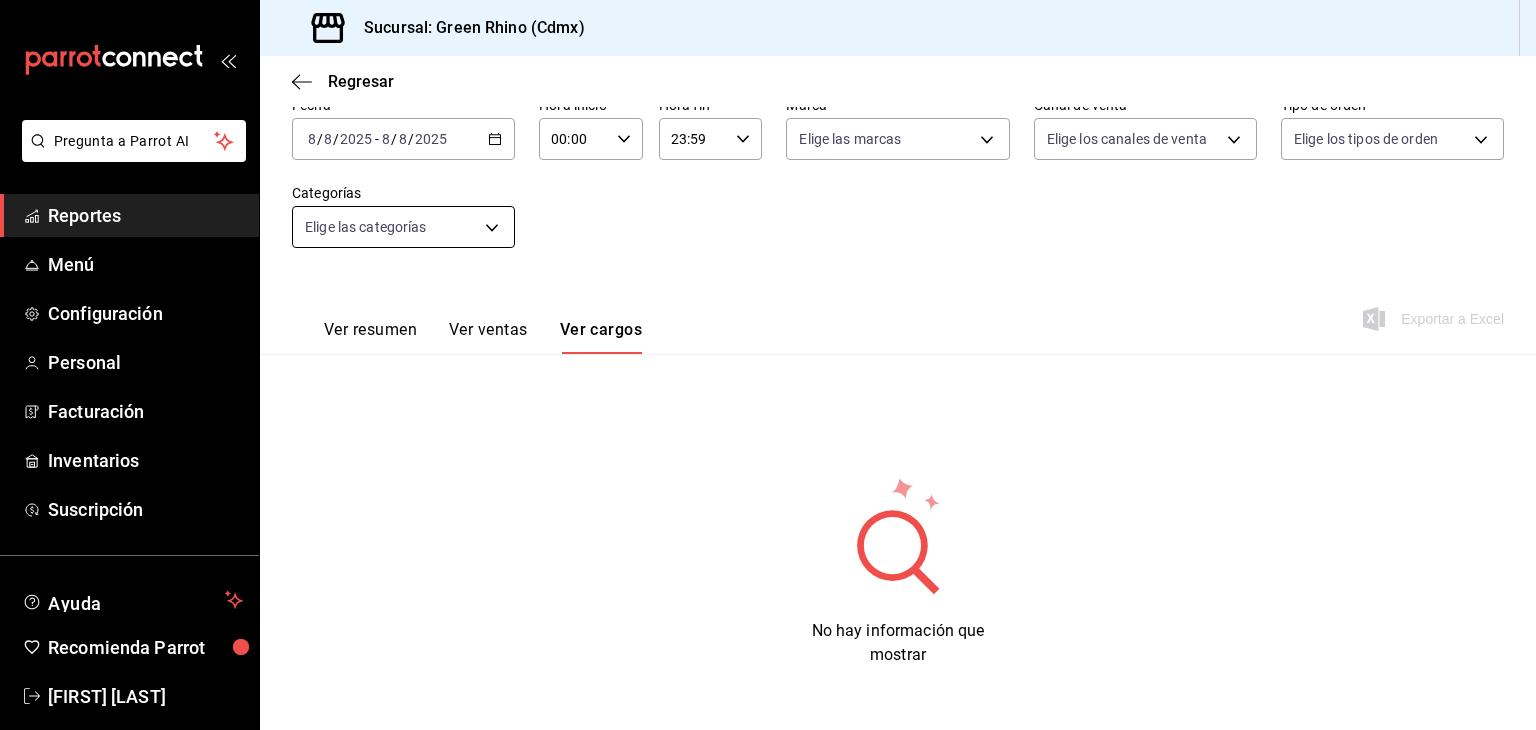 click on "Ver ventas" at bounding box center (488, 337) 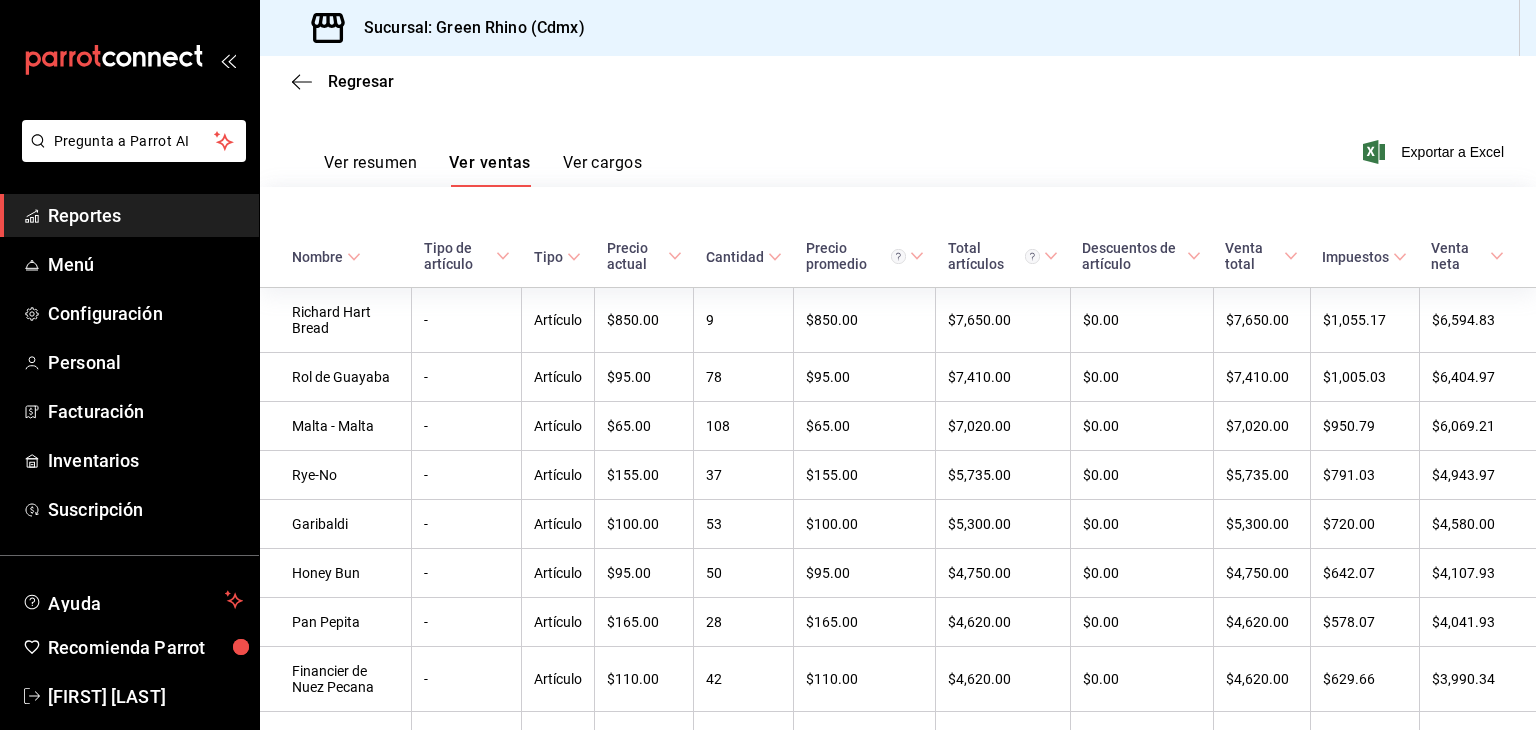 scroll, scrollTop: 110, scrollLeft: 0, axis: vertical 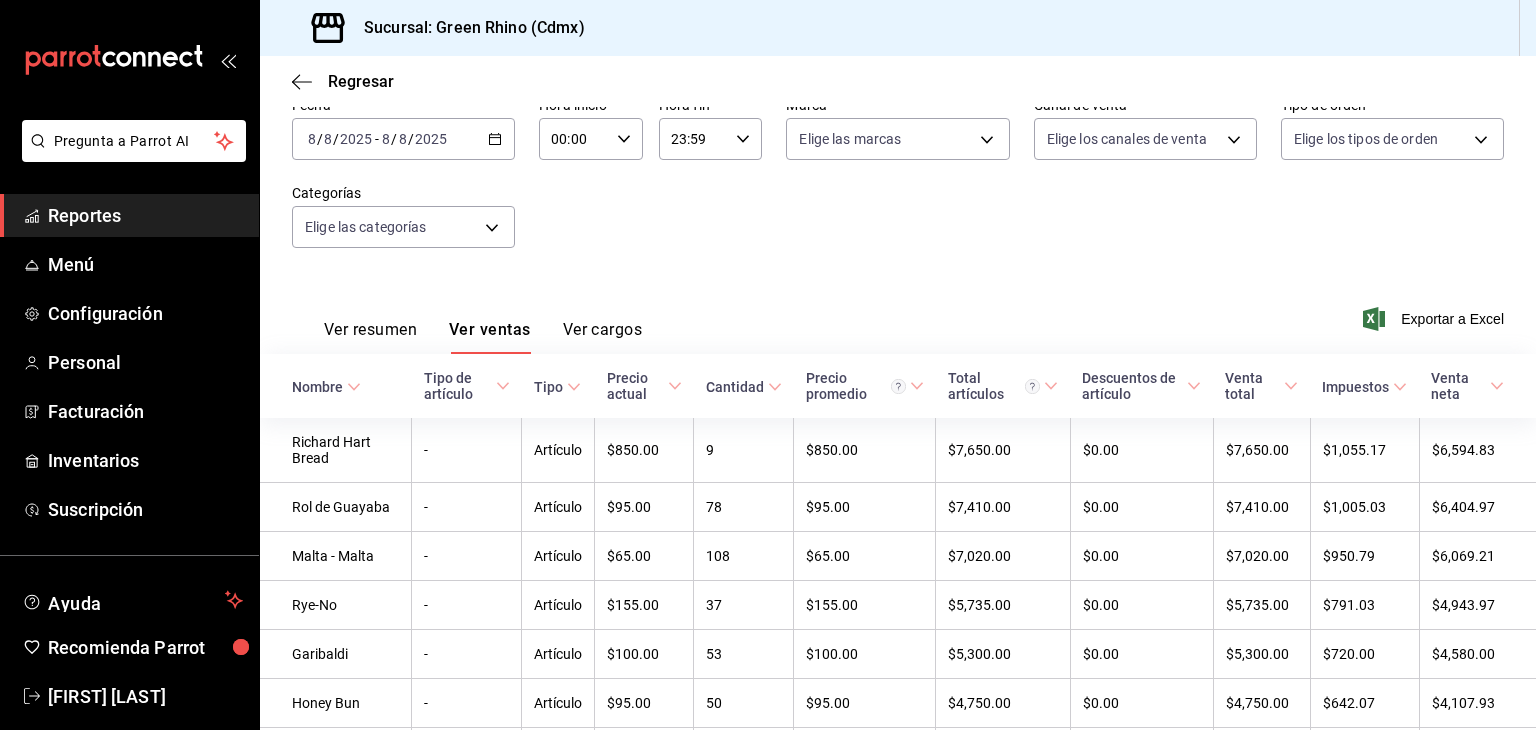 click on "Ver resumen" at bounding box center [370, 337] 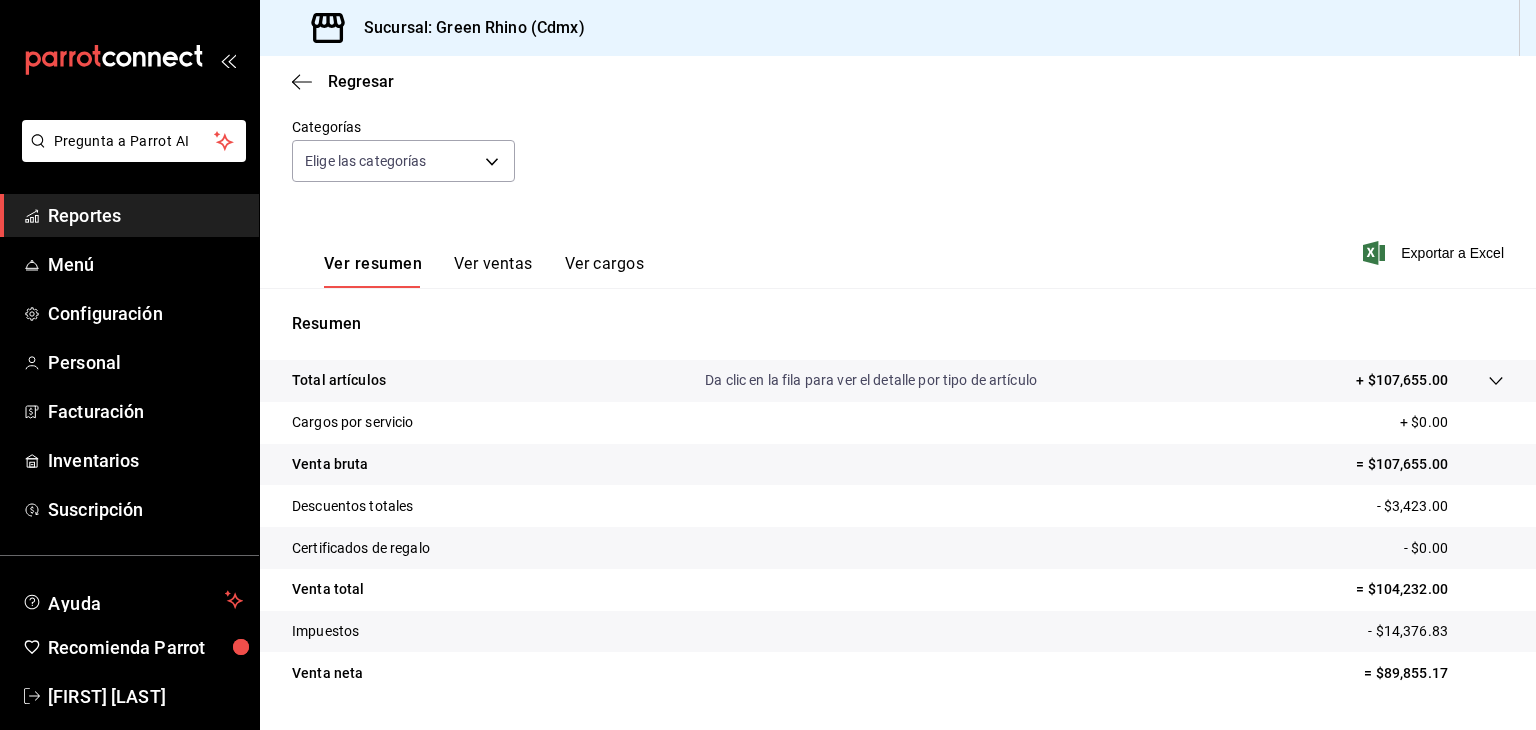 scroll, scrollTop: 210, scrollLeft: 0, axis: vertical 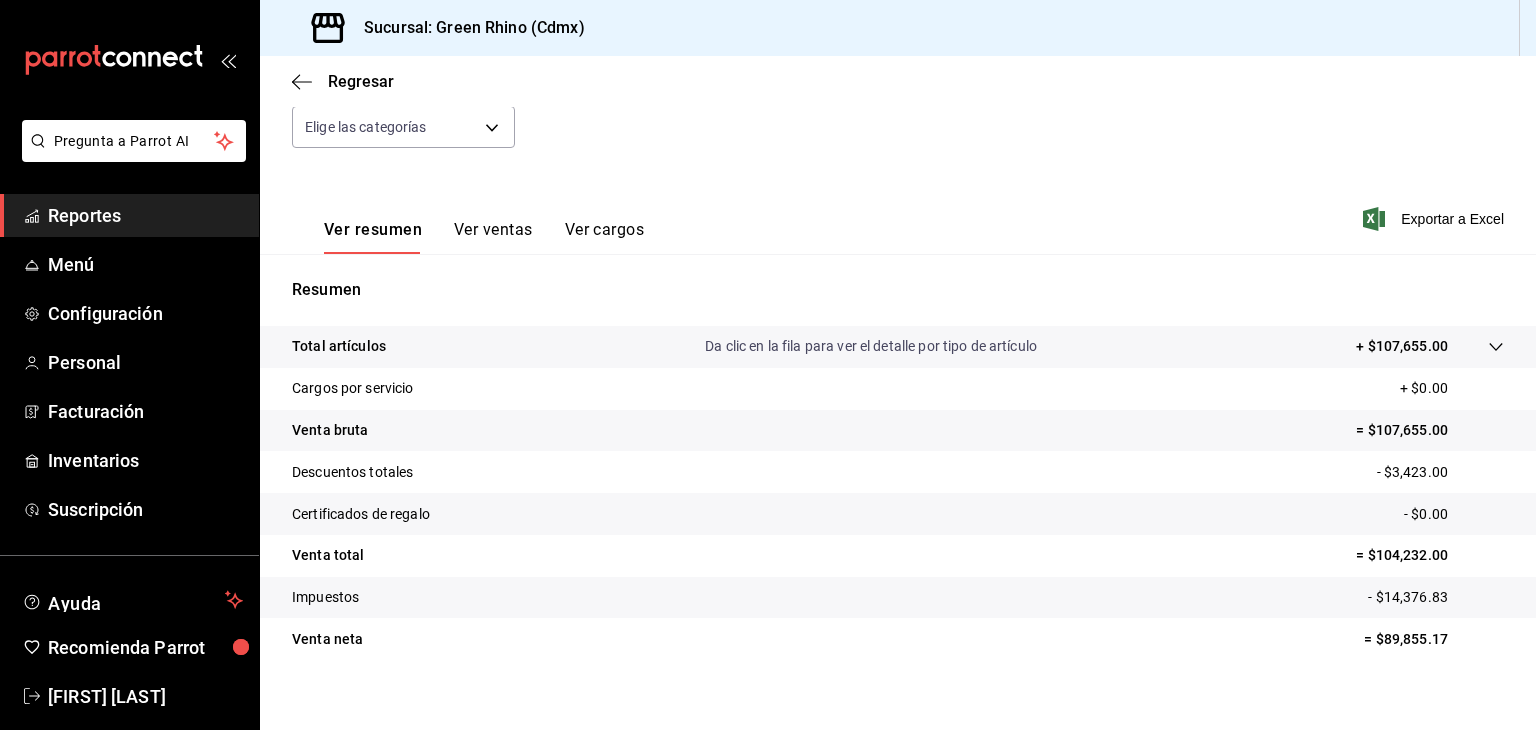 click on "Cargos por servicio" at bounding box center [353, 388] 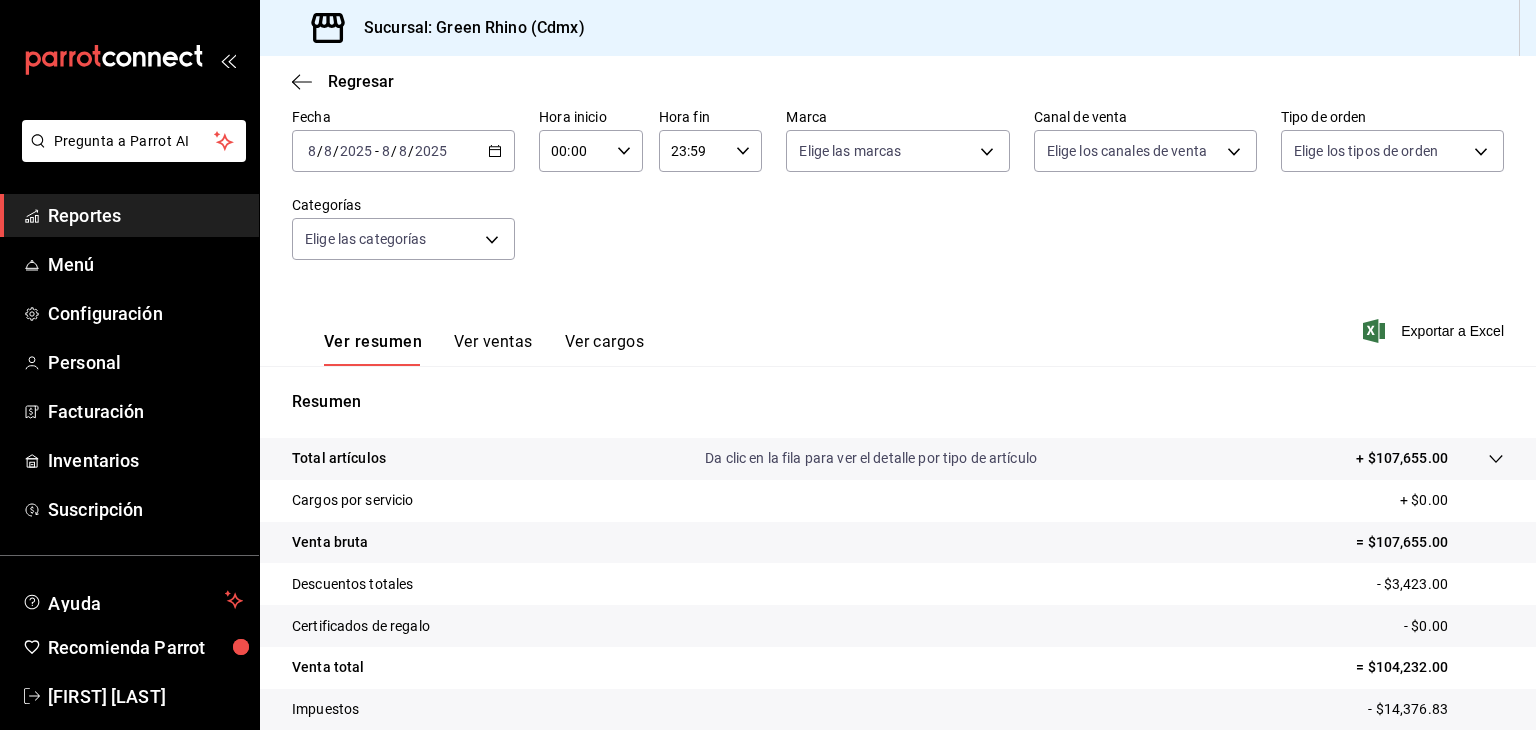scroll, scrollTop: 0, scrollLeft: 0, axis: both 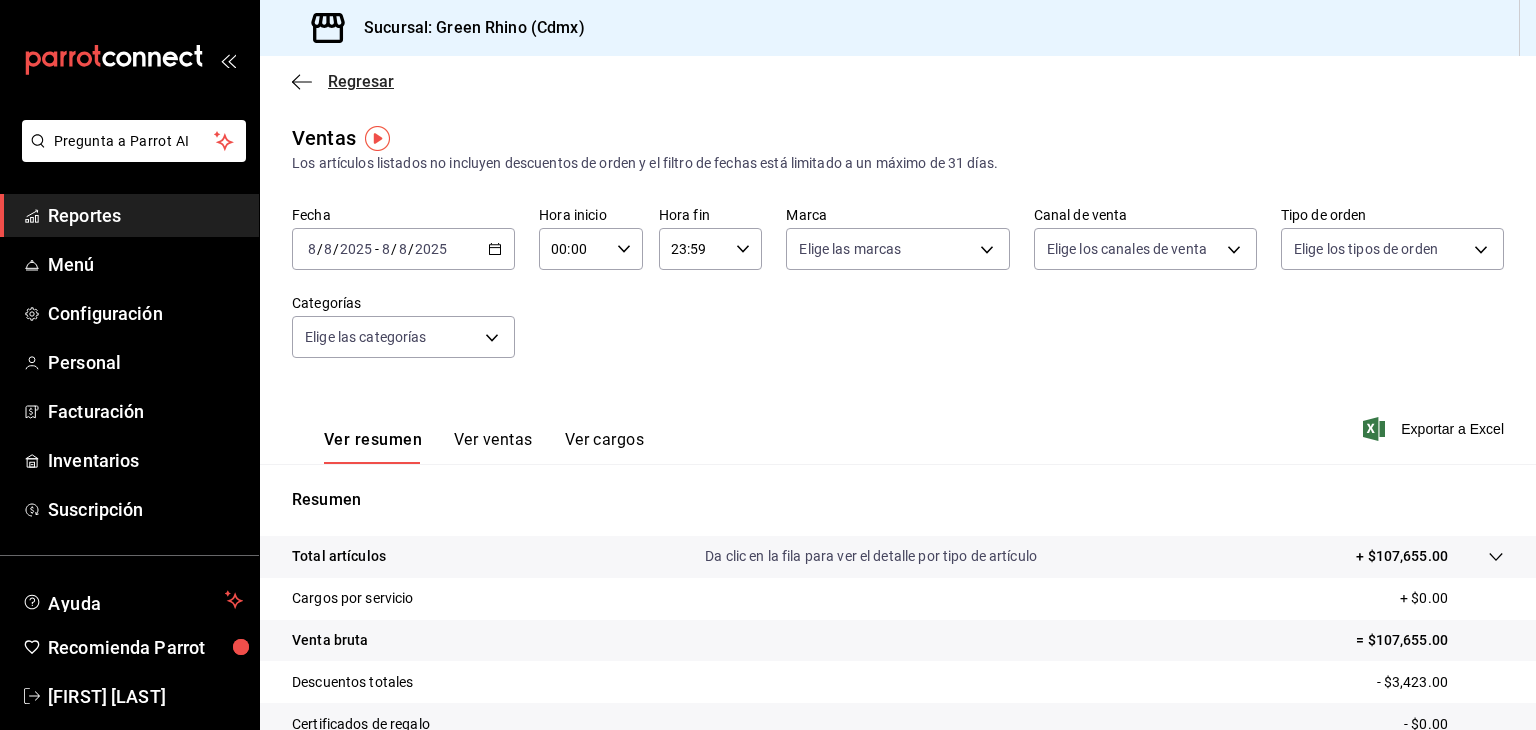 click on "Regresar" at bounding box center (343, 81) 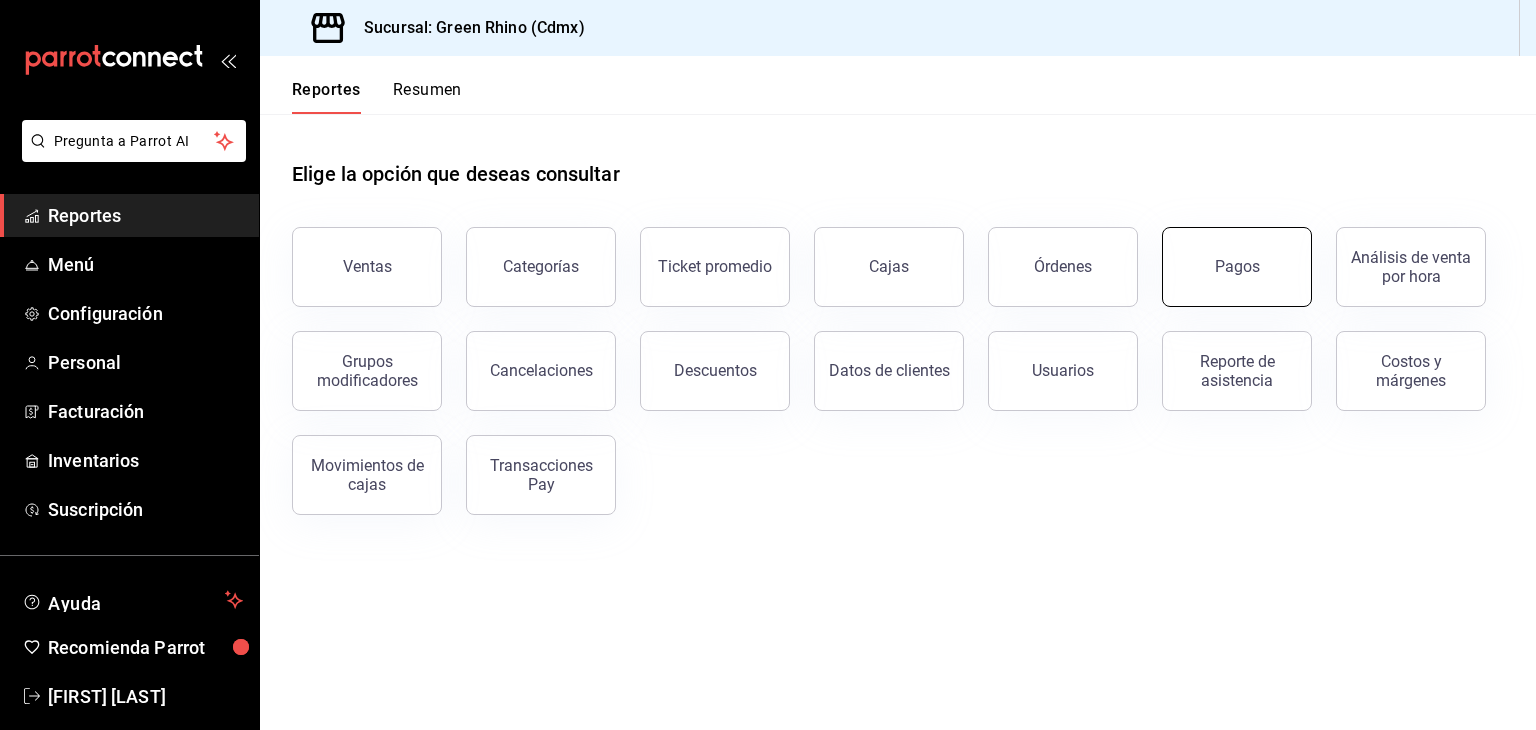click on "Pagos" at bounding box center (1237, 267) 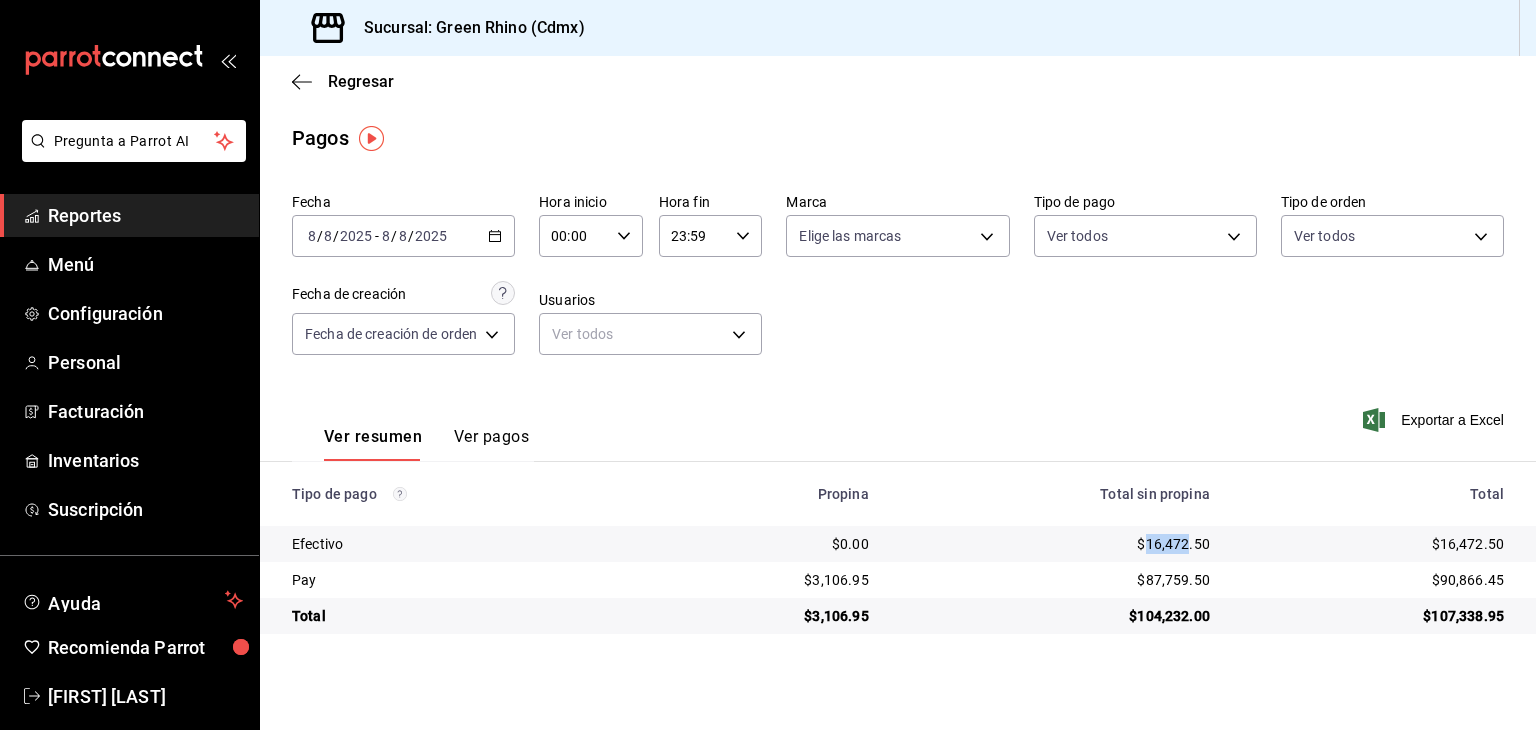 drag, startPoint x: 1143, startPoint y: 539, endPoint x: 1187, endPoint y: 550, distance: 45.35416 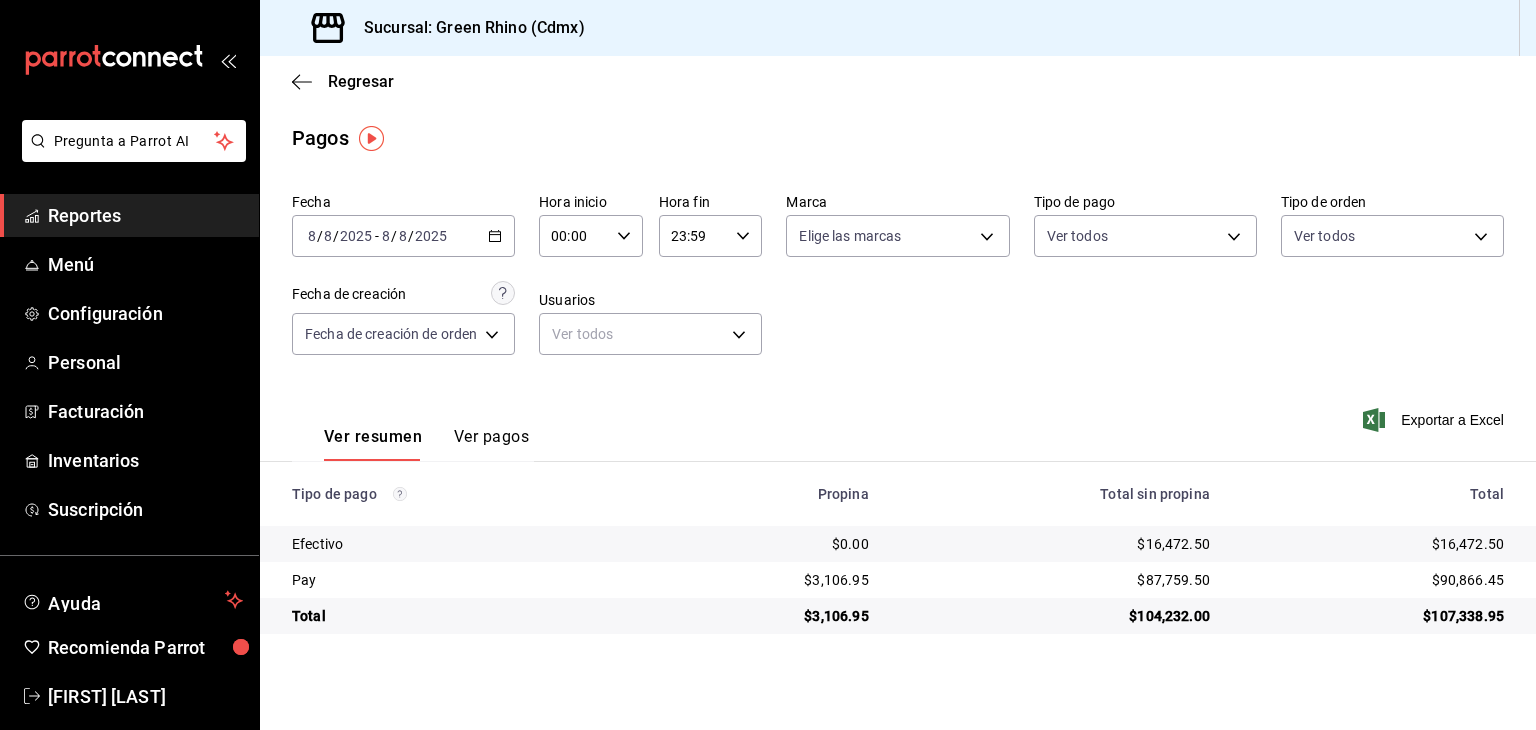 click on "$16,472.50" at bounding box center [1055, 544] 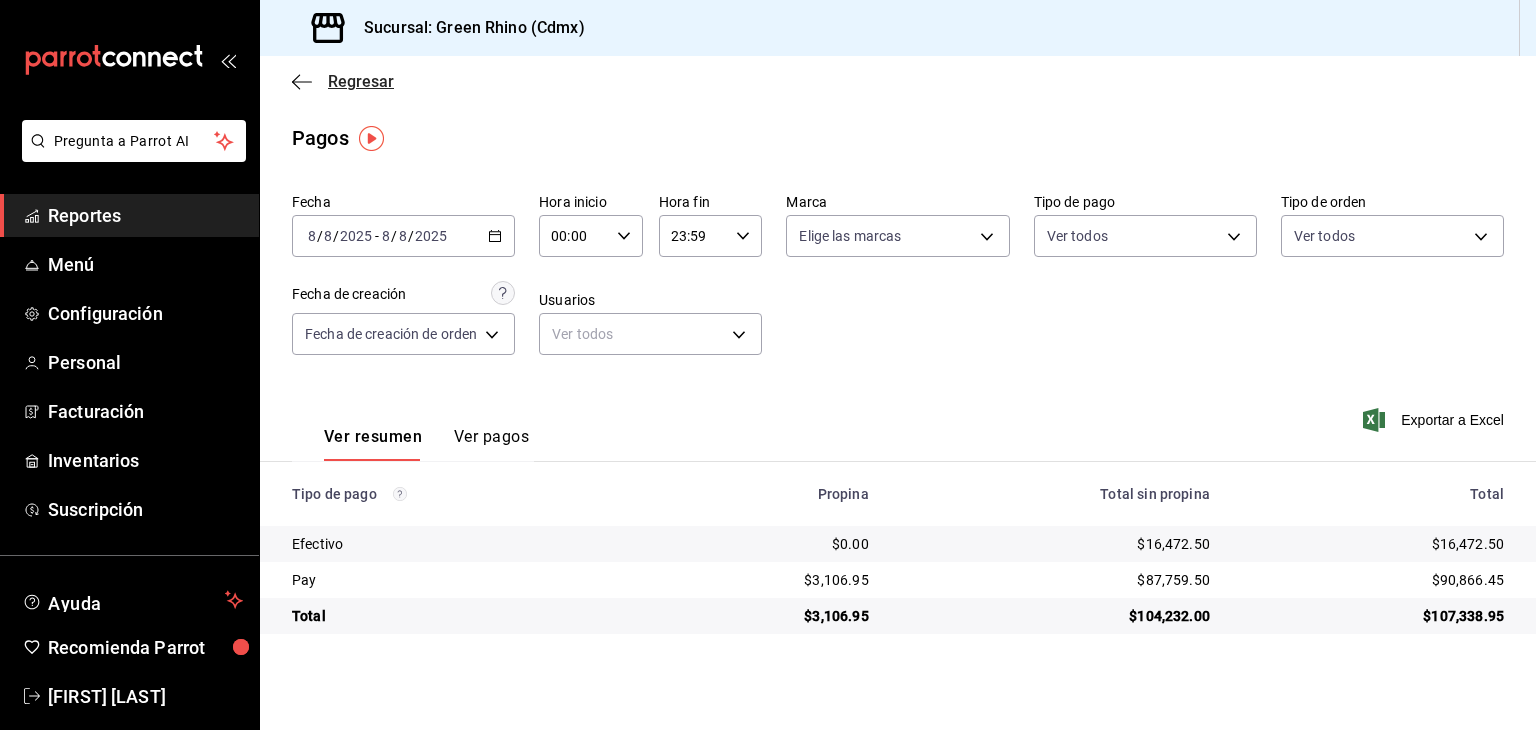 click on "Regresar" at bounding box center [343, 81] 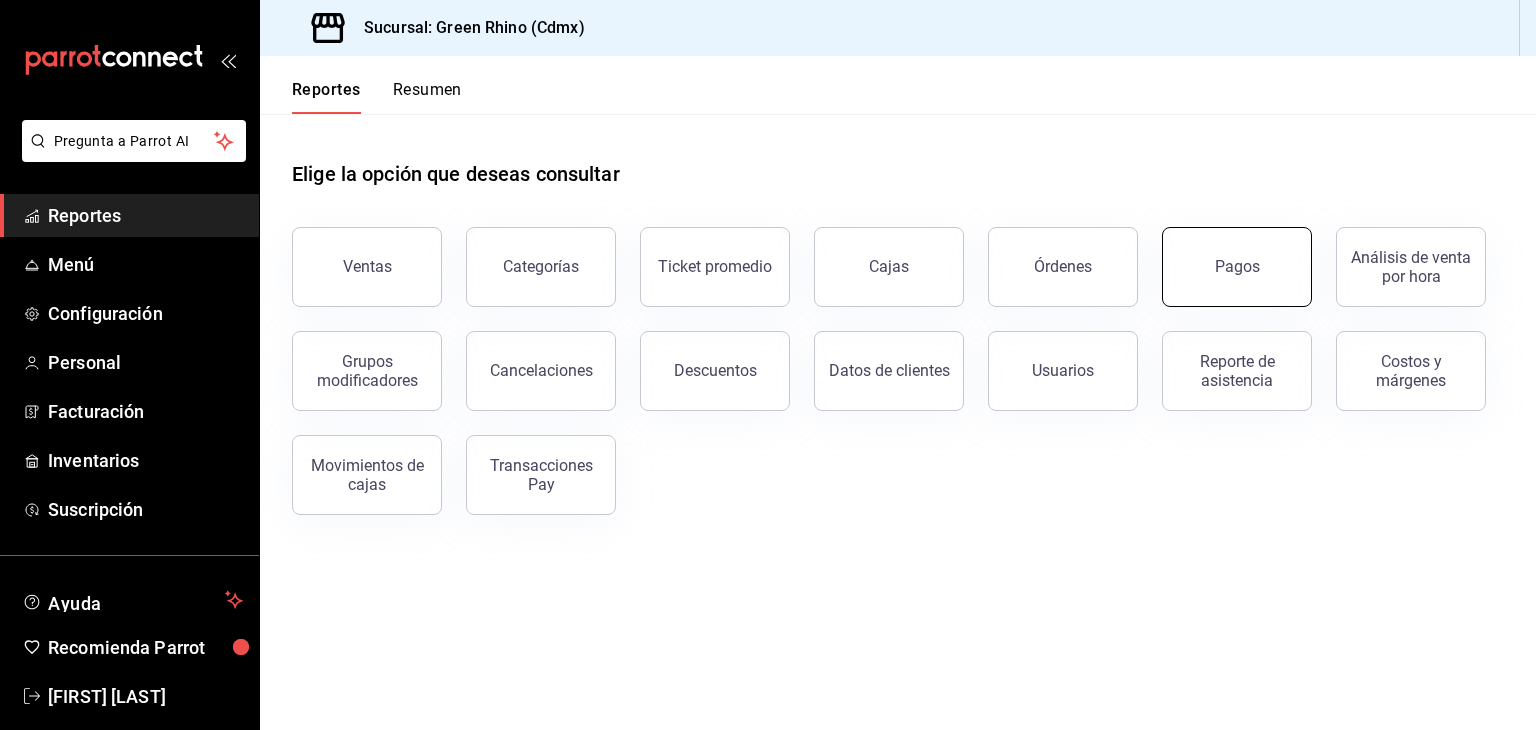 click on "Pagos" at bounding box center (1237, 267) 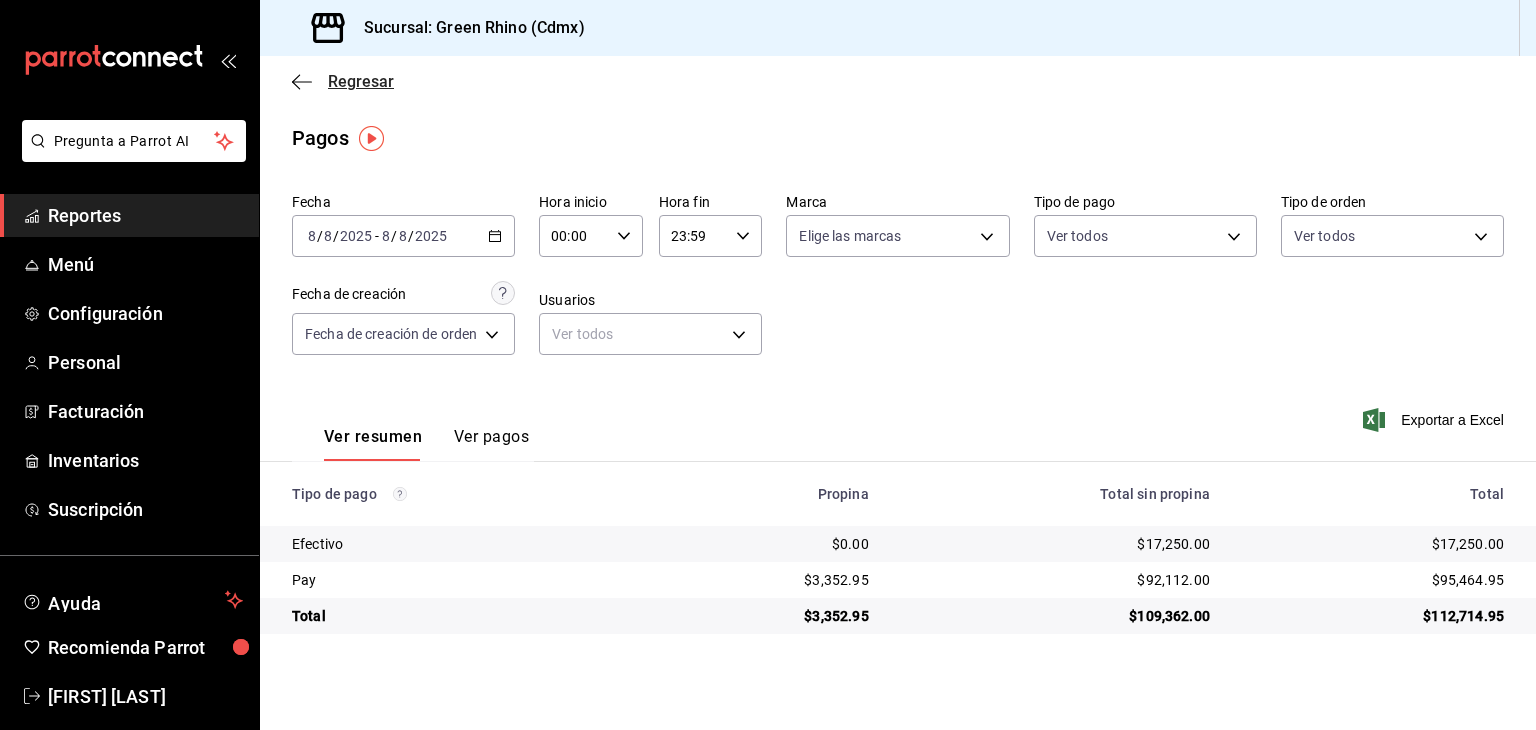 click 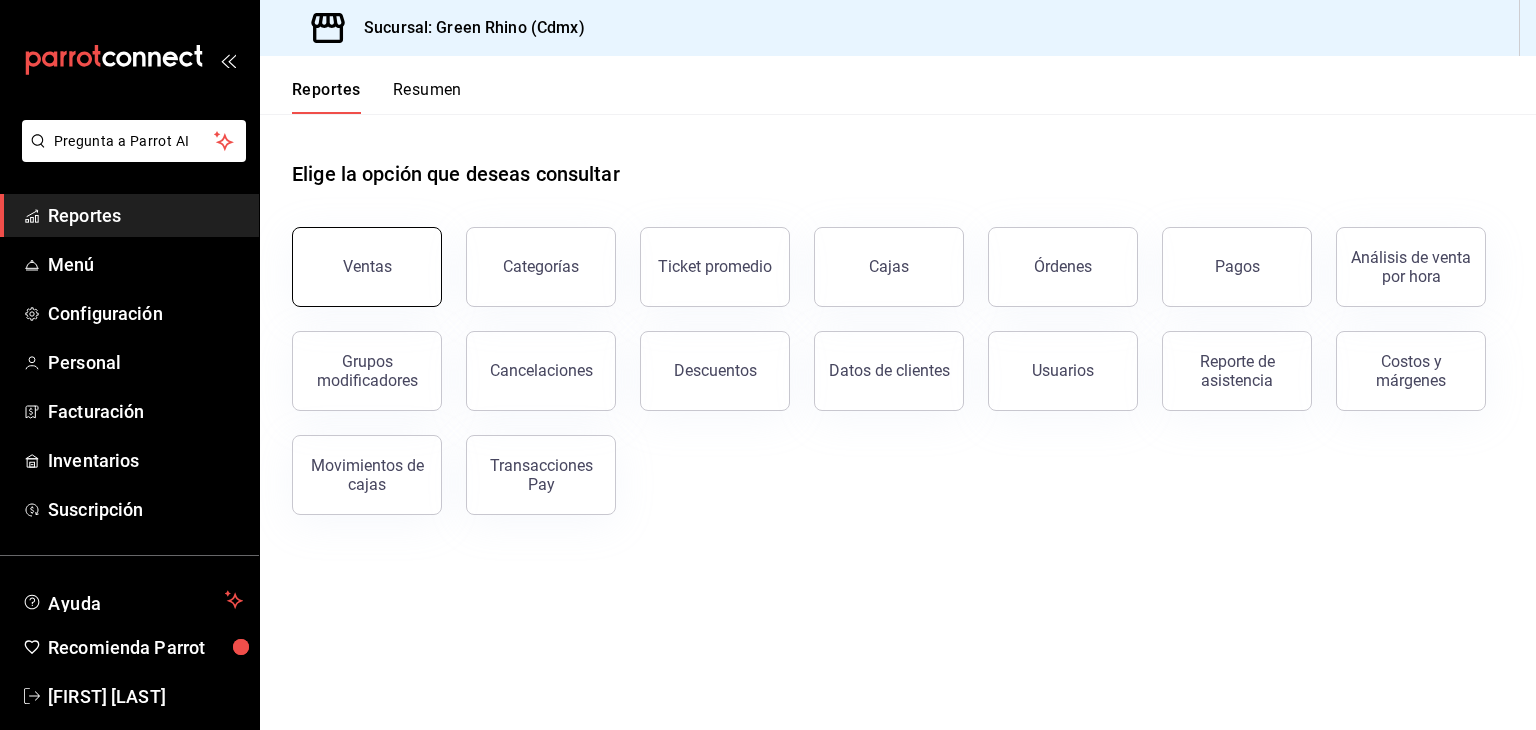 click on "Ventas" at bounding box center (367, 267) 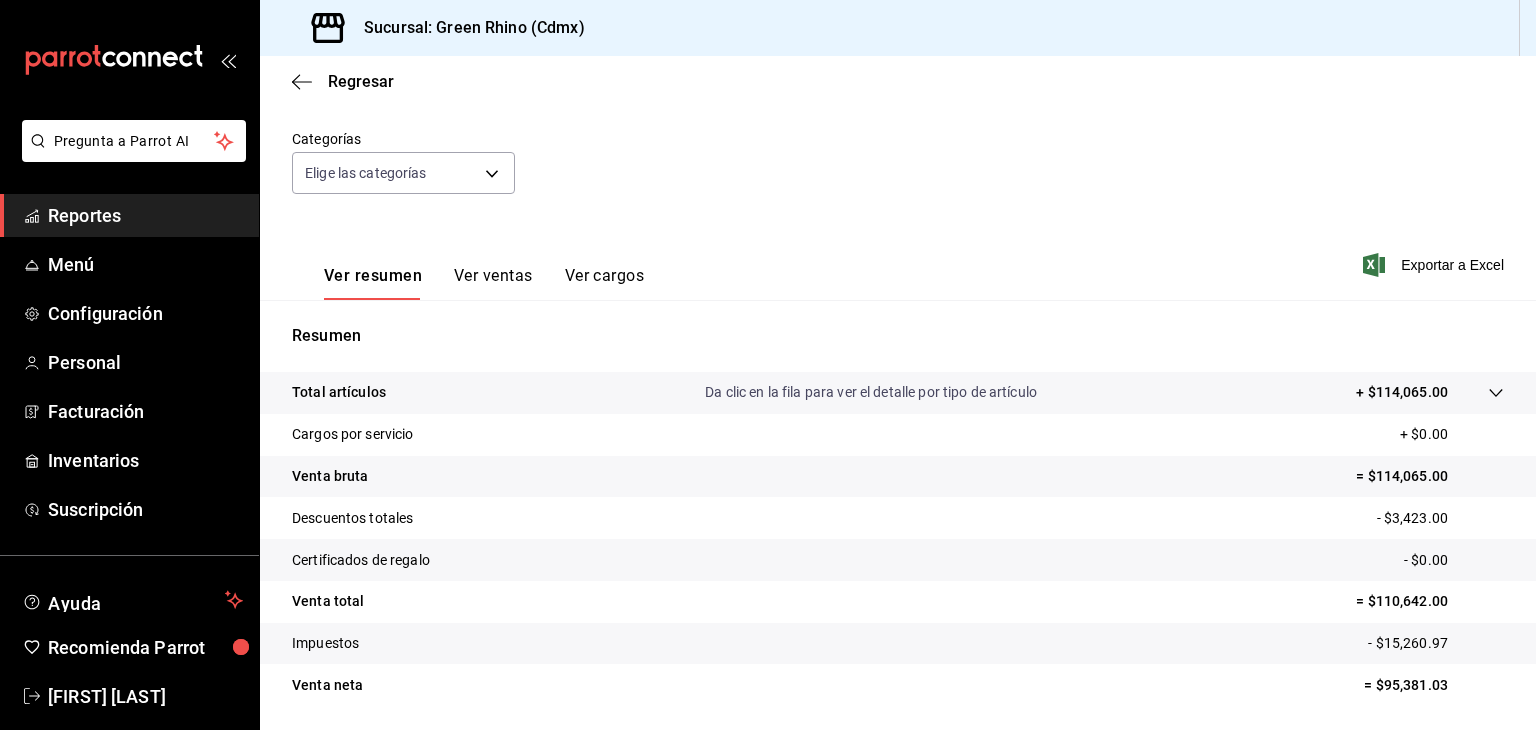 scroll, scrollTop: 128, scrollLeft: 0, axis: vertical 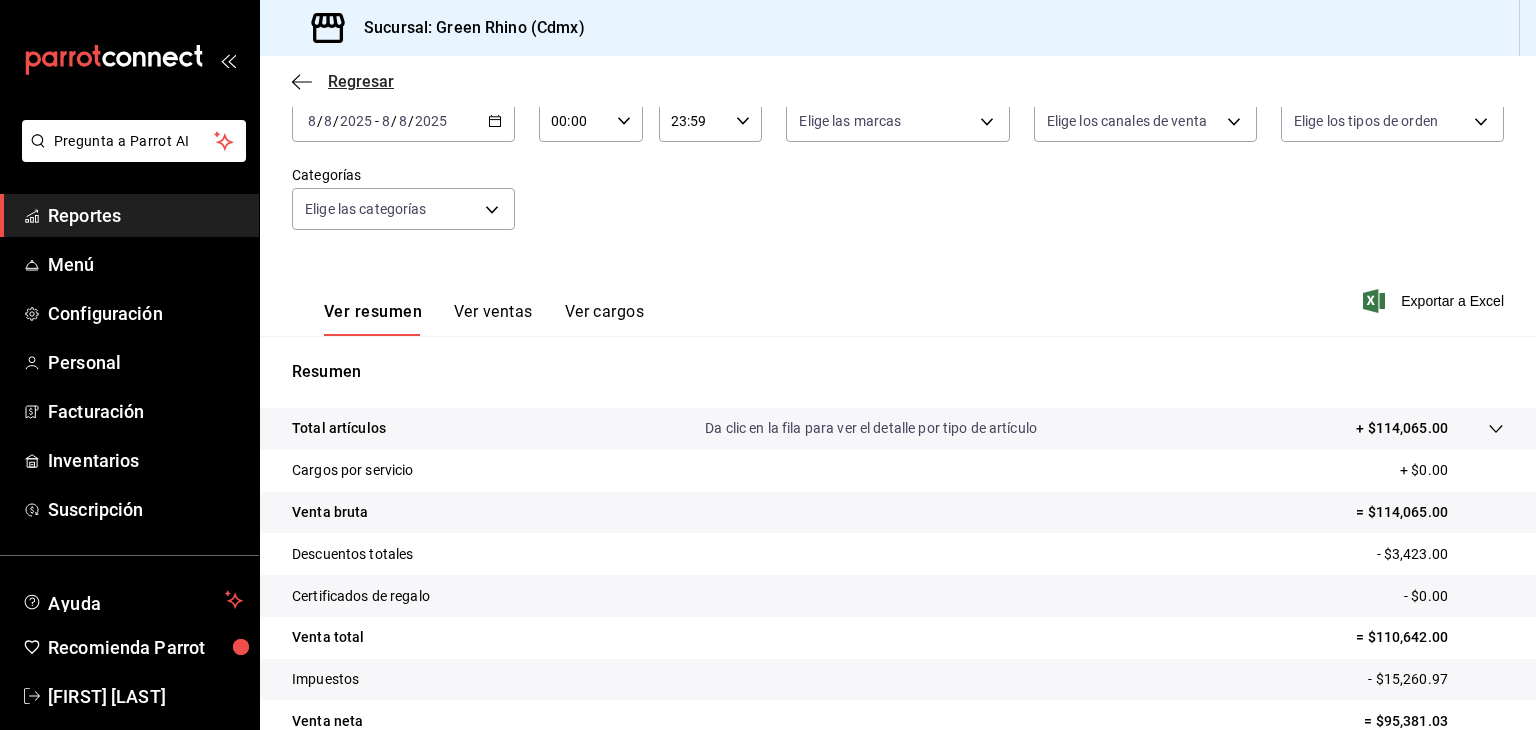 click on "Regresar" at bounding box center [361, 81] 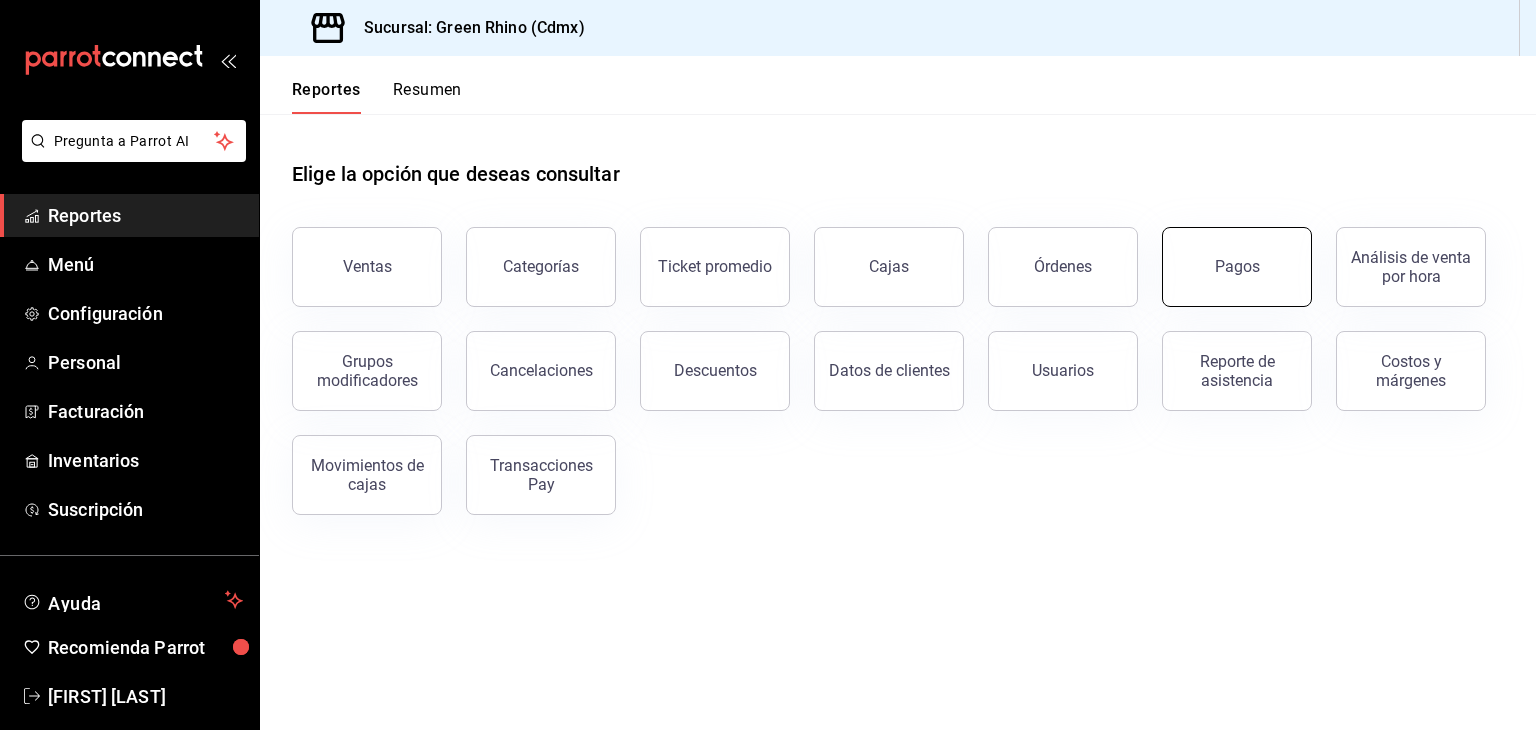 click on "Pagos" at bounding box center [1237, 267] 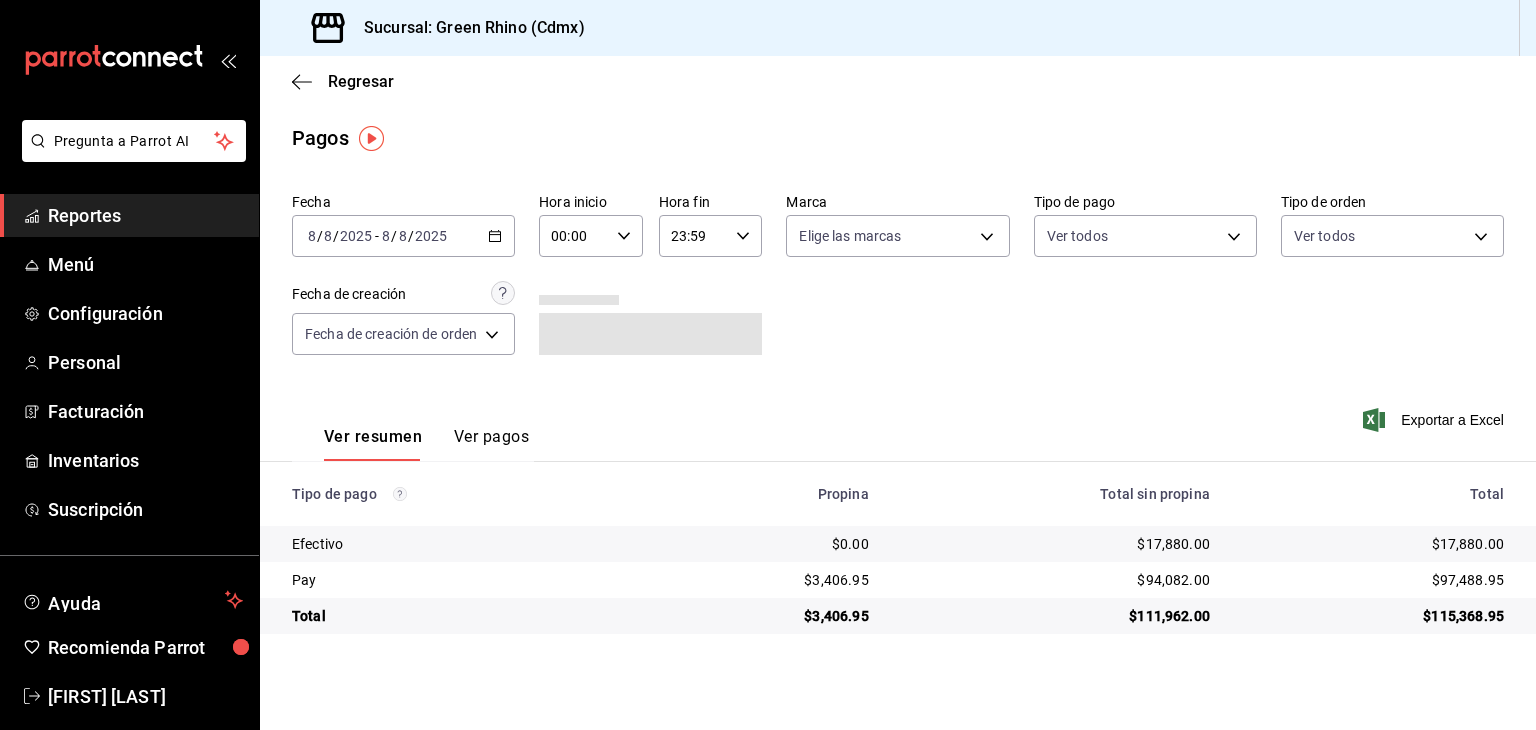 click on "Ver pagos" at bounding box center [491, 444] 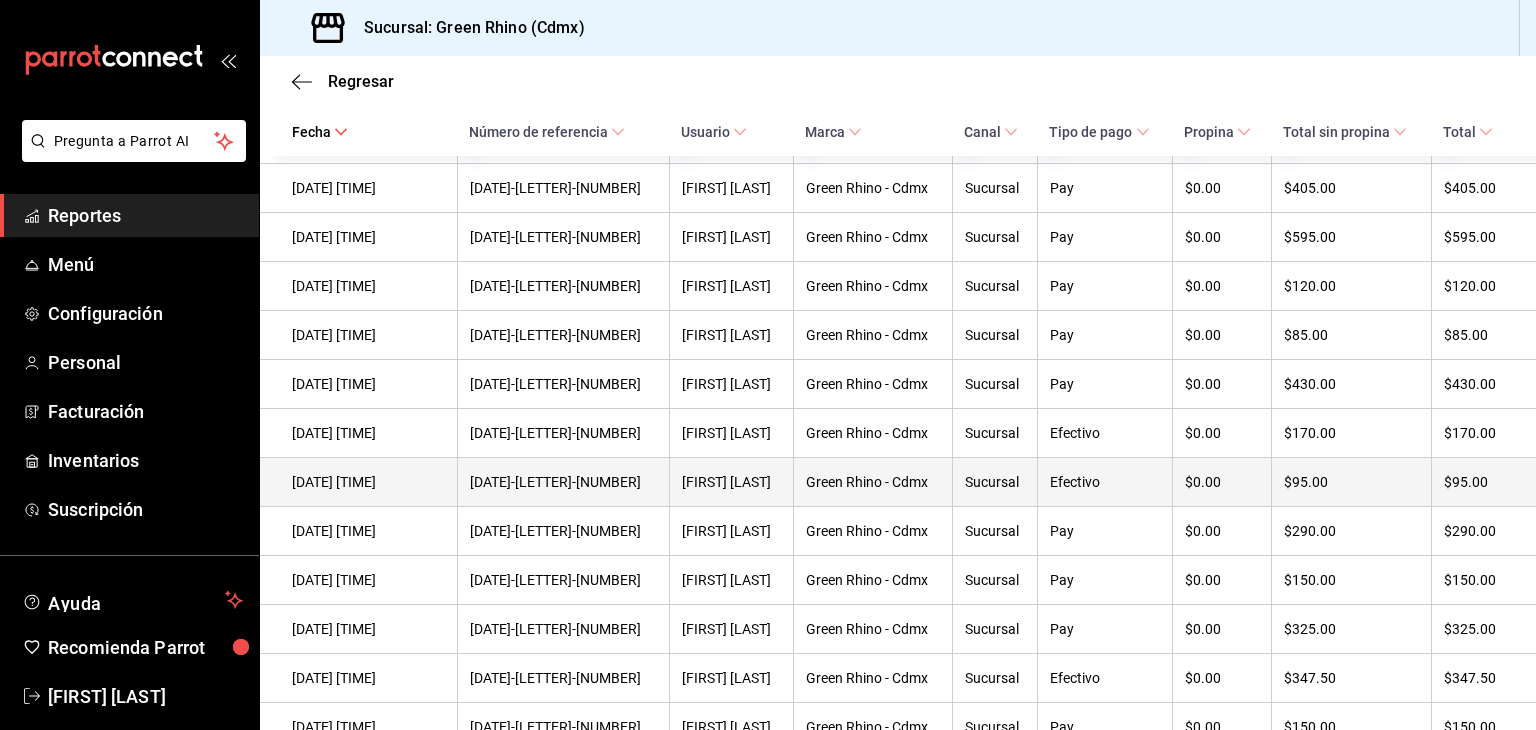 scroll, scrollTop: 700, scrollLeft: 0, axis: vertical 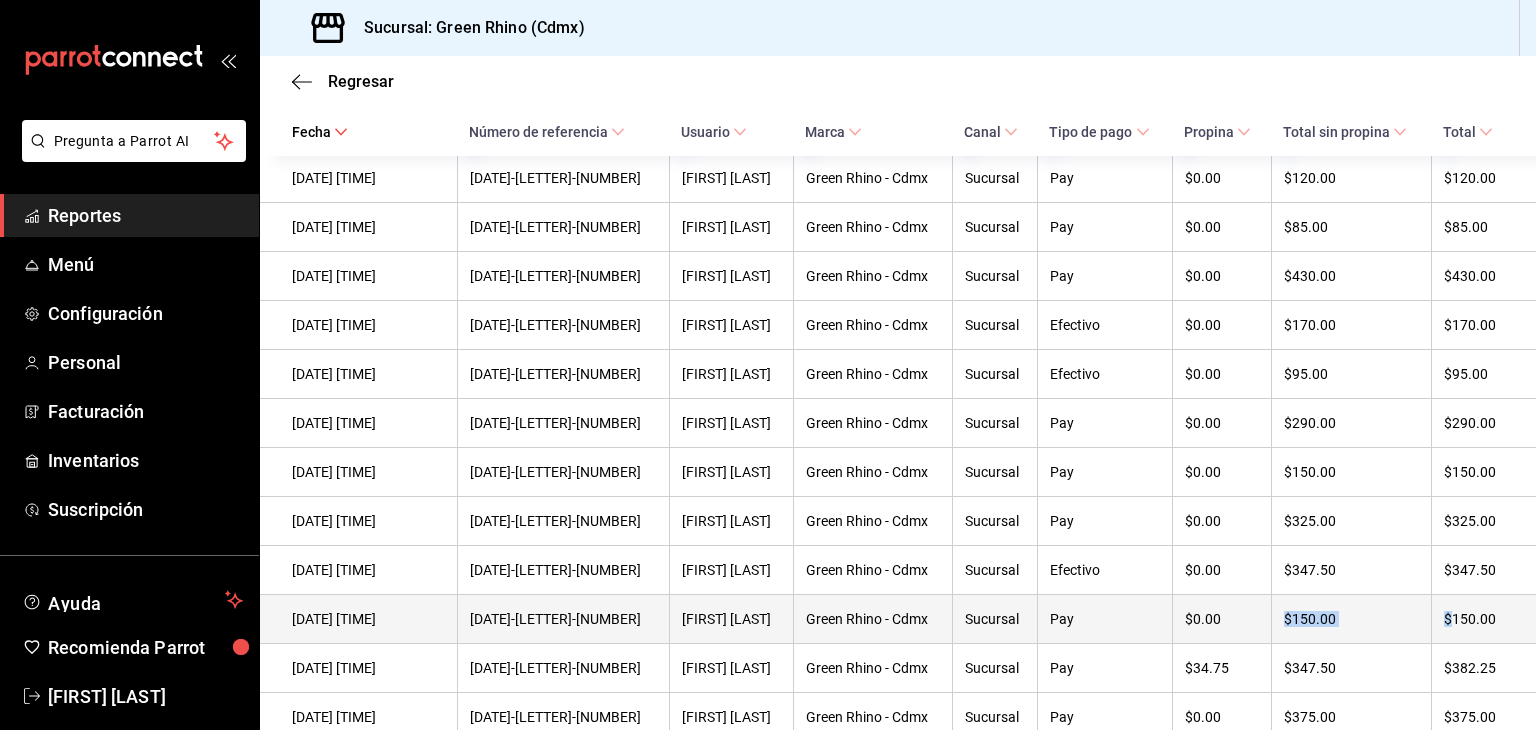 drag, startPoint x: 1420, startPoint y: 656, endPoint x: 1439, endPoint y: 628, distance: 33.83785 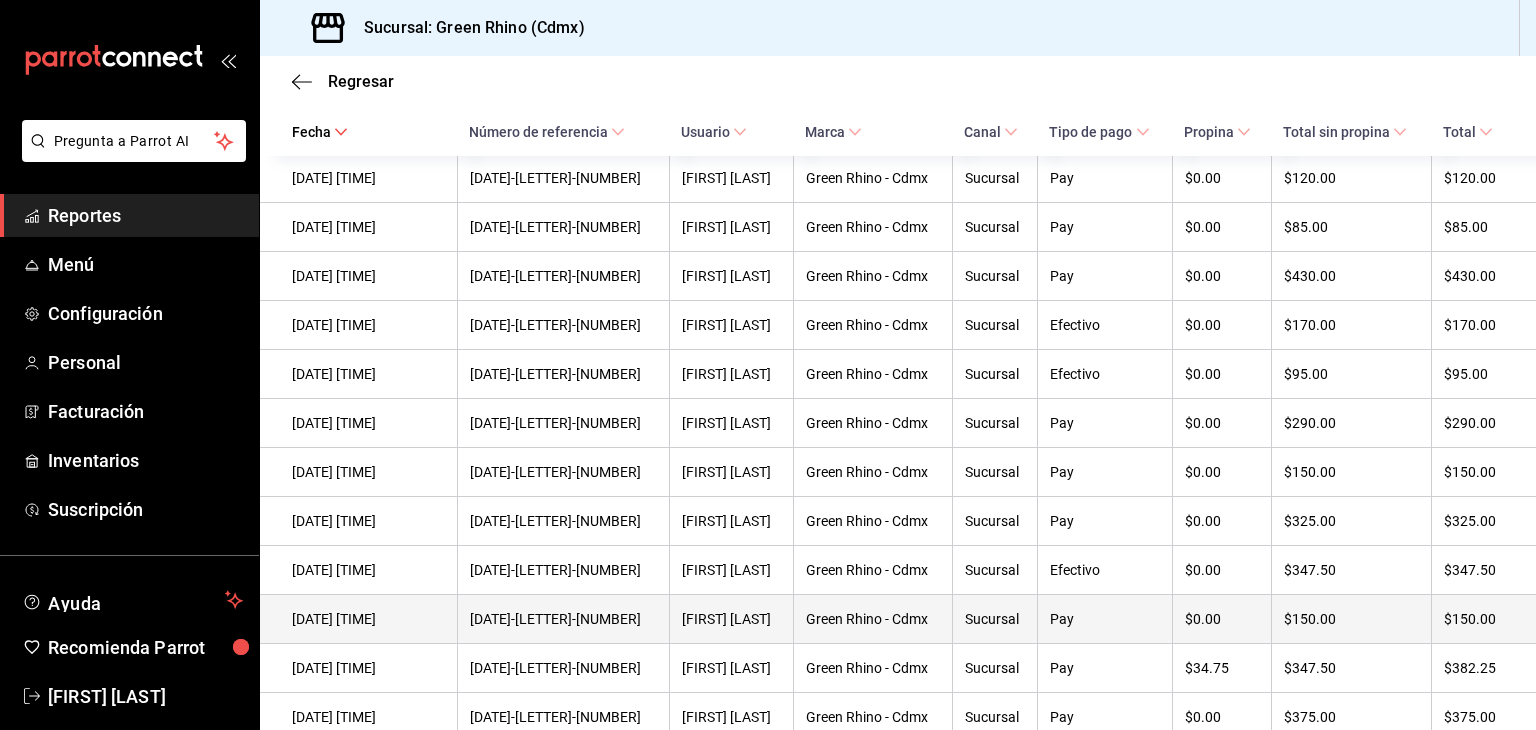 click on "Pay" at bounding box center [1104, 619] 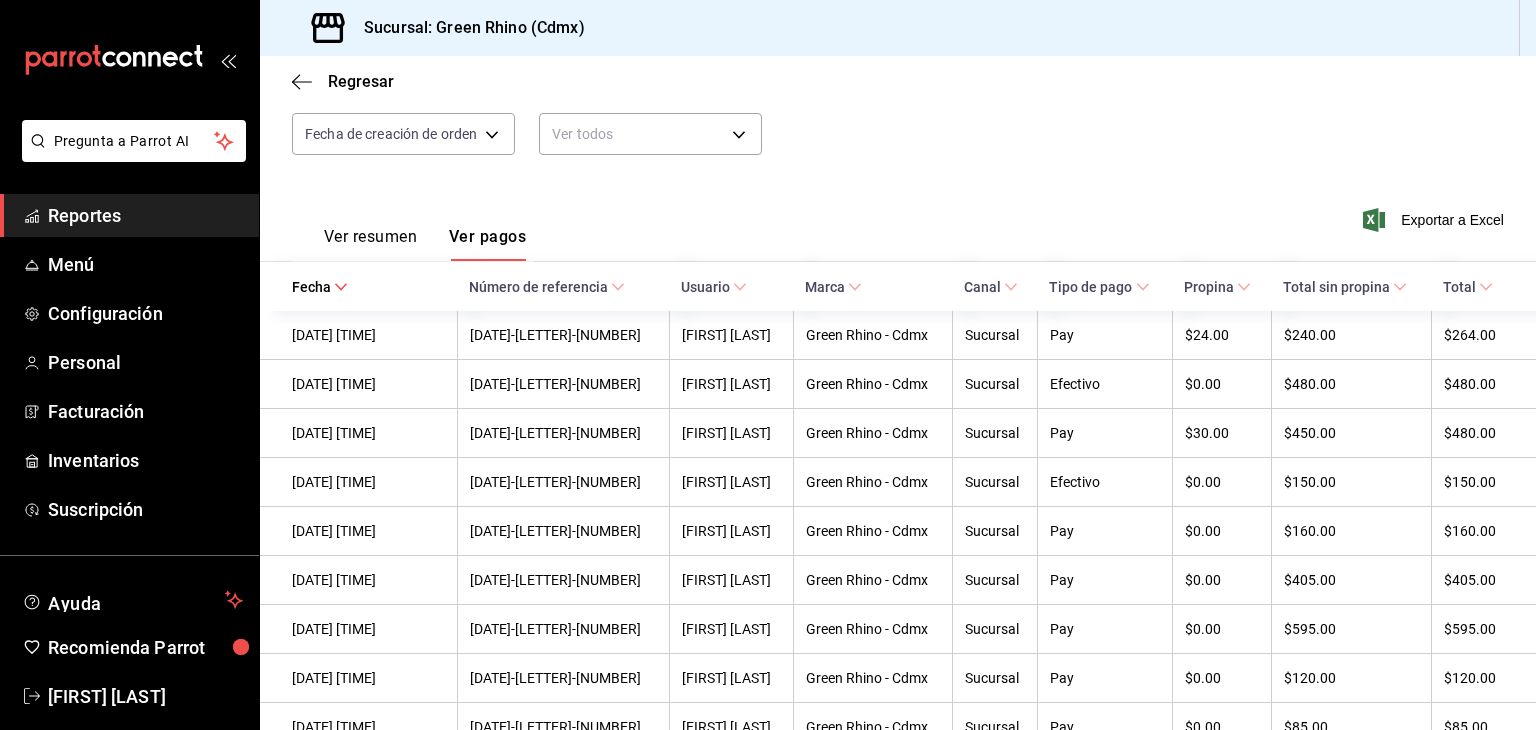 scroll, scrollTop: 0, scrollLeft: 0, axis: both 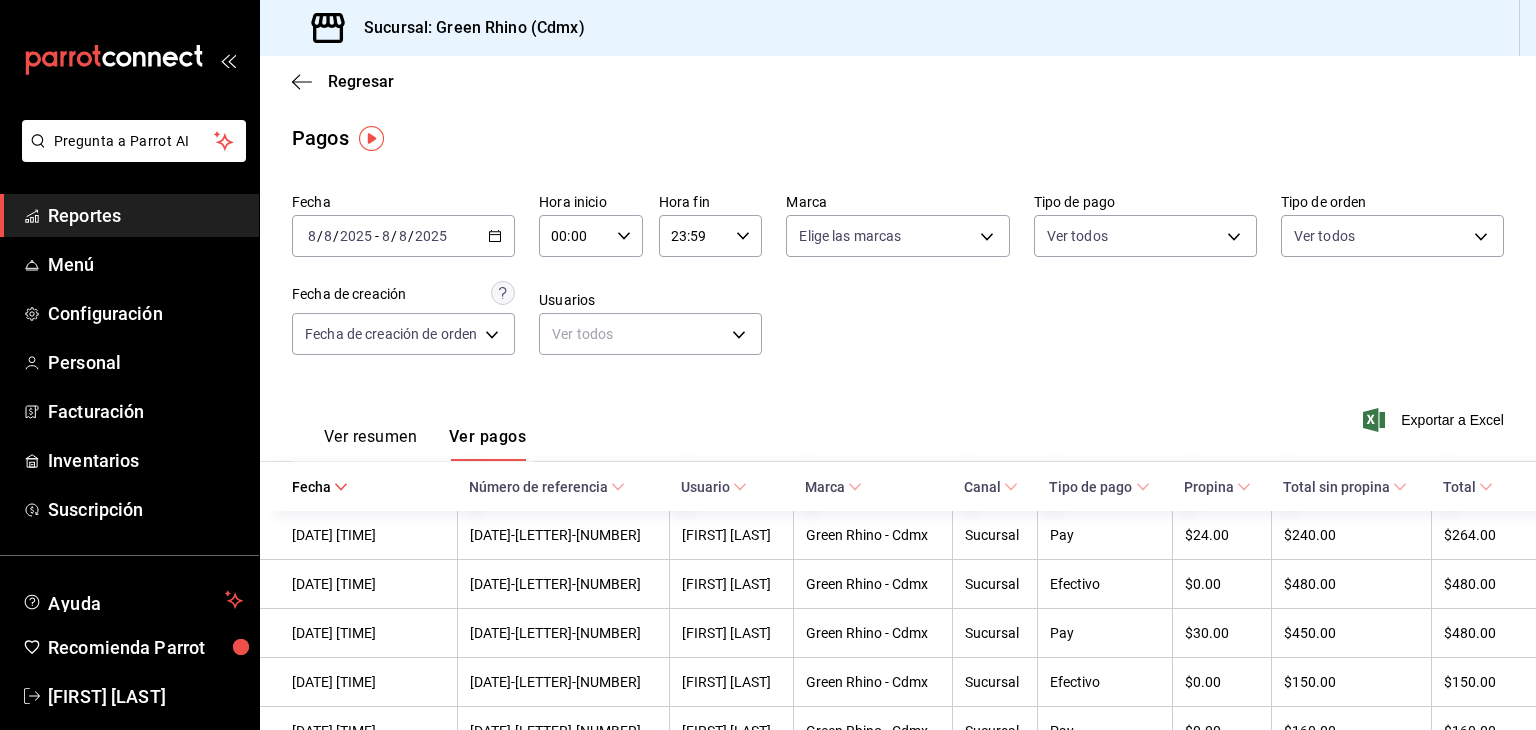 click on "Ver resumen" at bounding box center (370, 444) 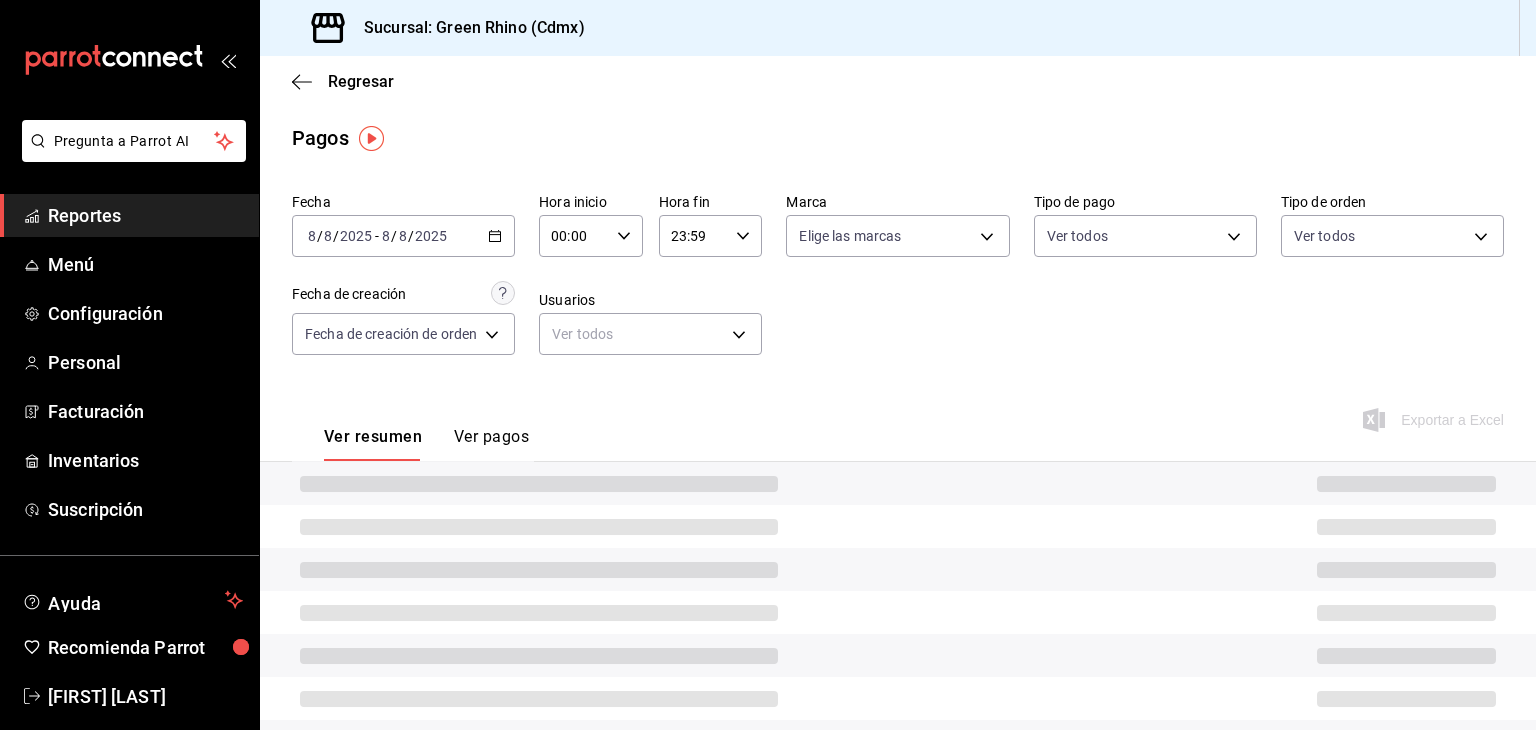 click on "Ver pagos" at bounding box center [491, 444] 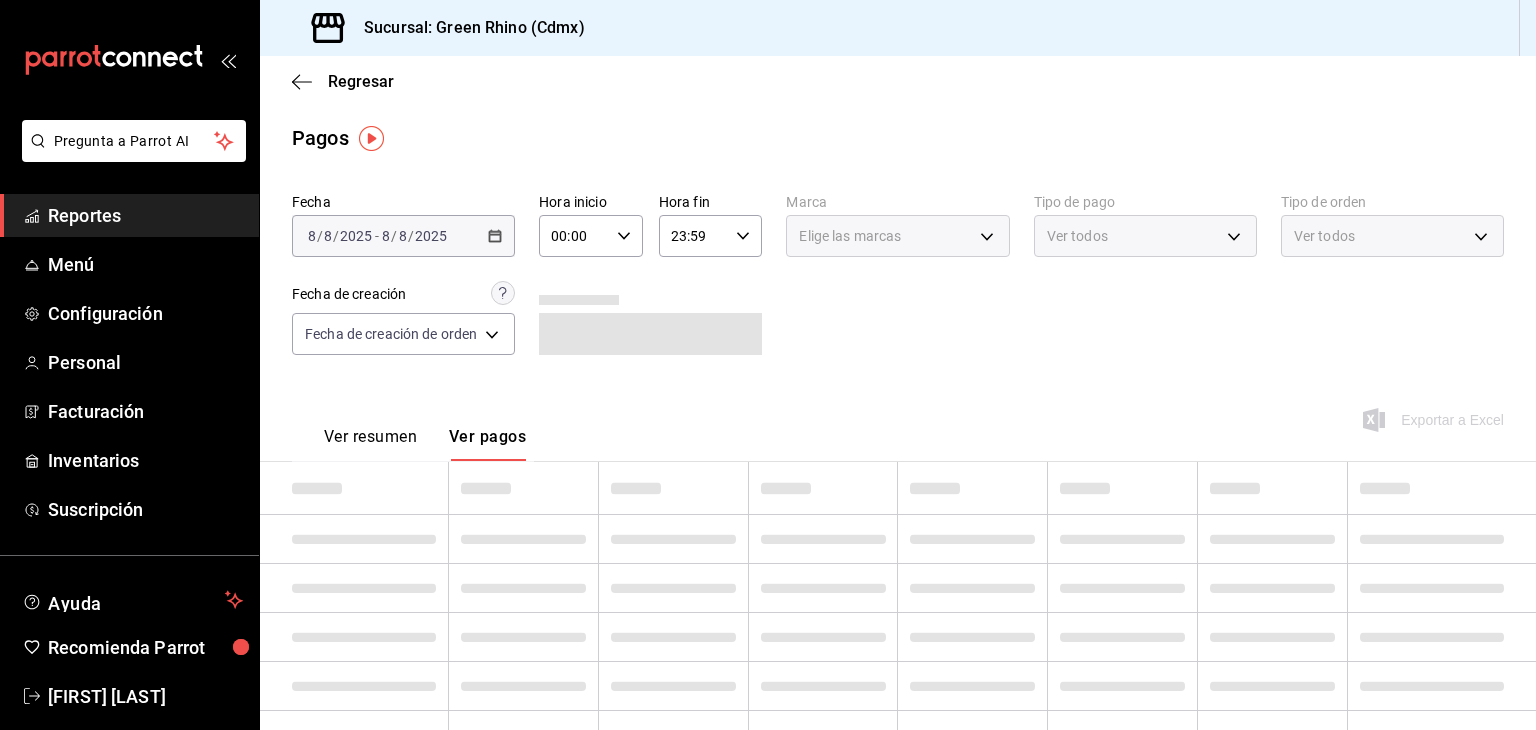 click on "Ver resumen" at bounding box center (370, 444) 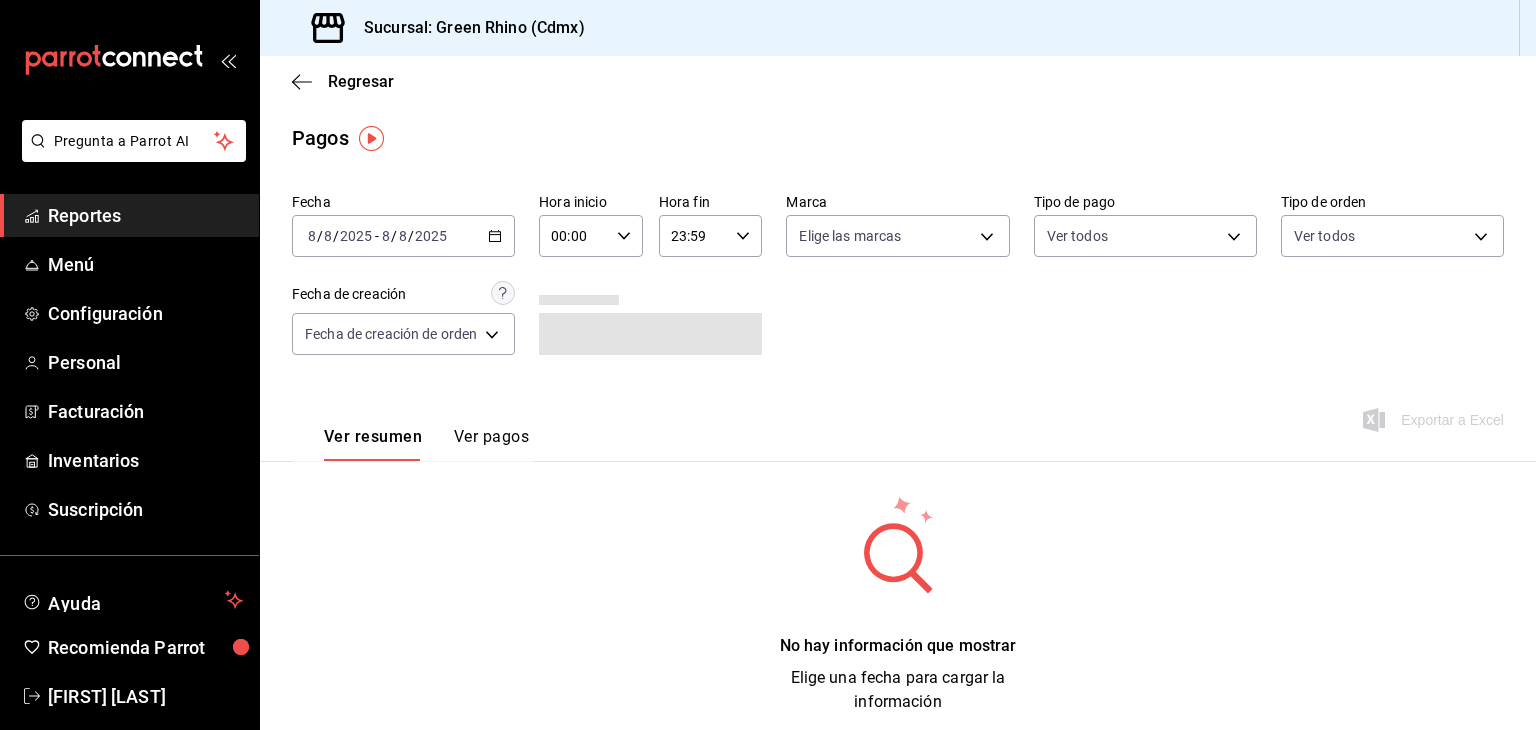 click on "Ver pagos" at bounding box center [491, 444] 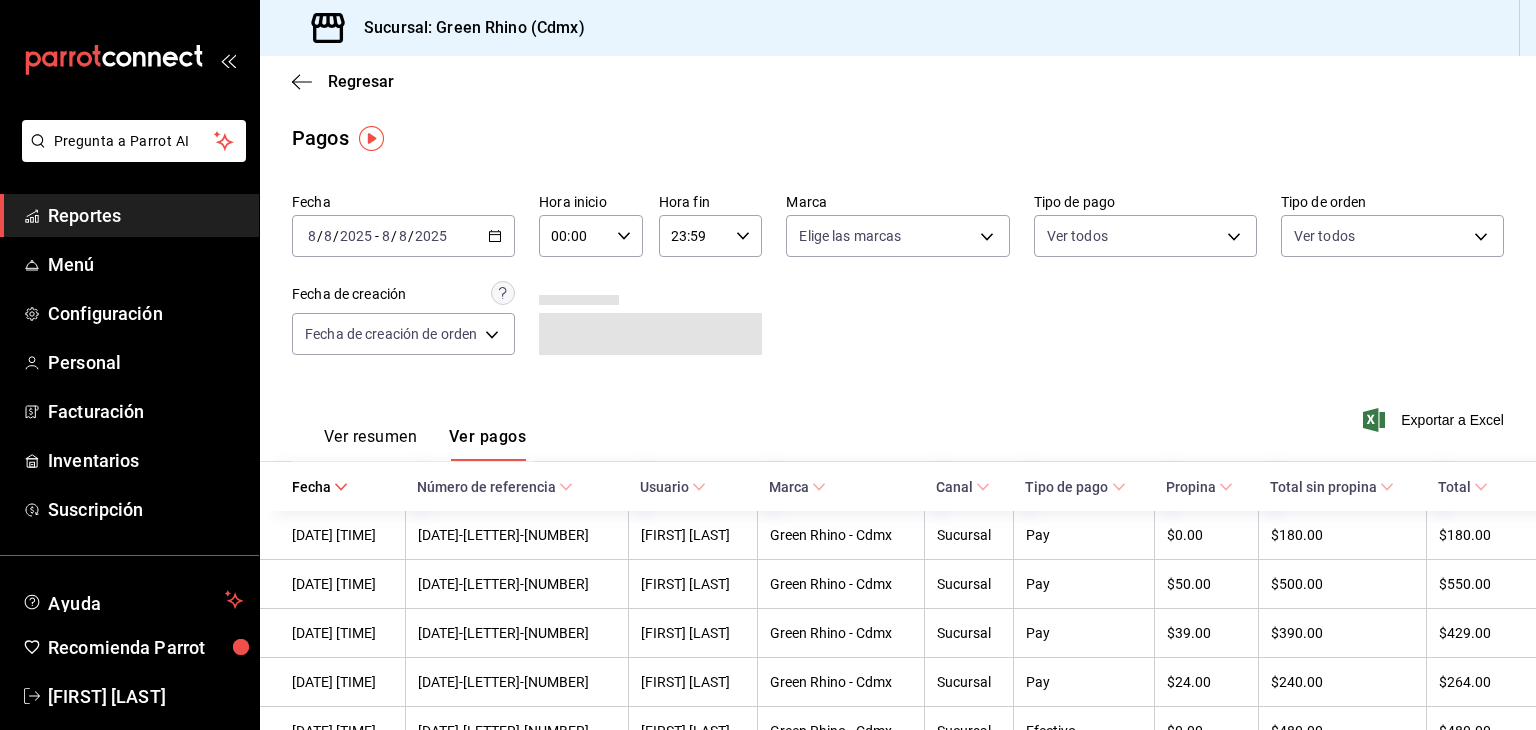 click on "Marca" at bounding box center (797, 487) 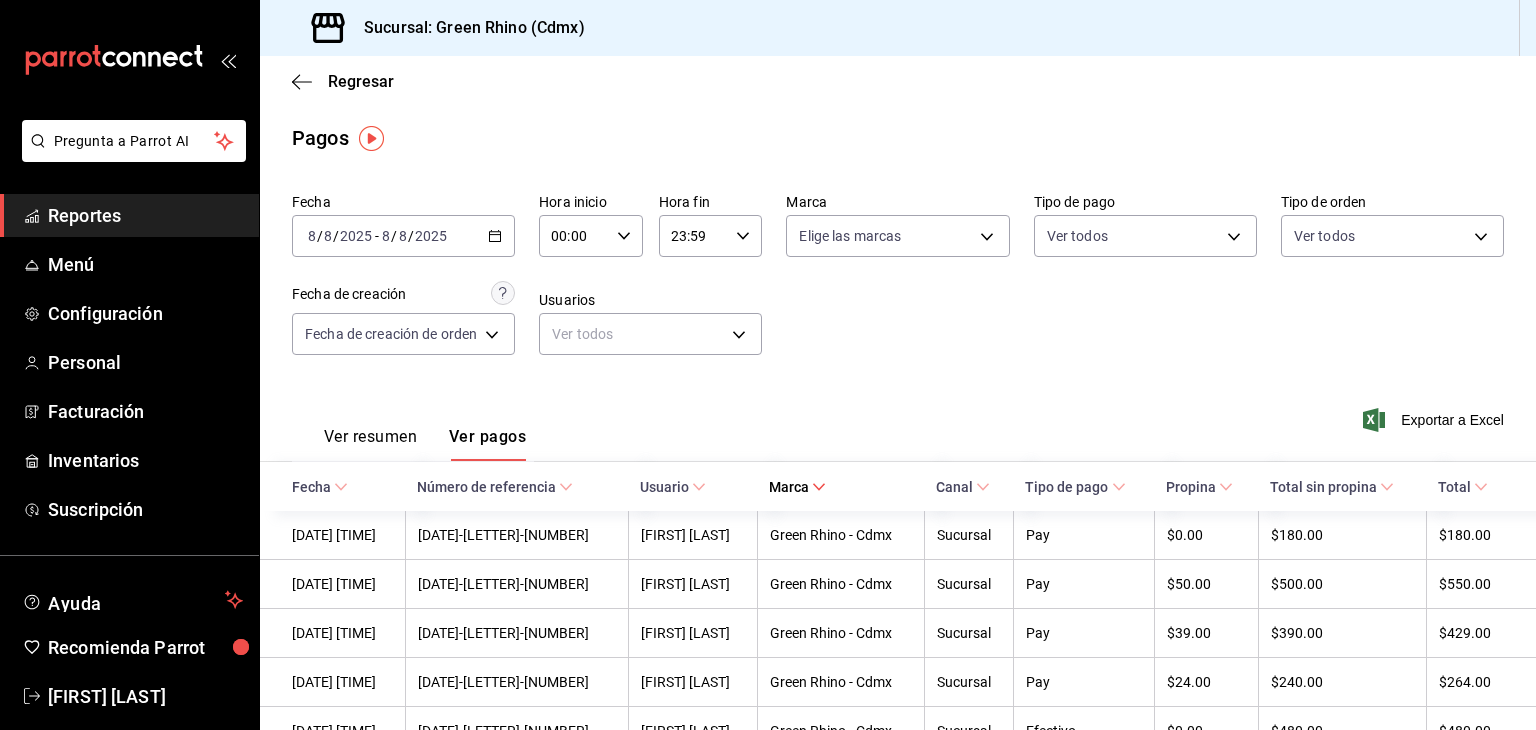 click on "Fecha" at bounding box center (320, 487) 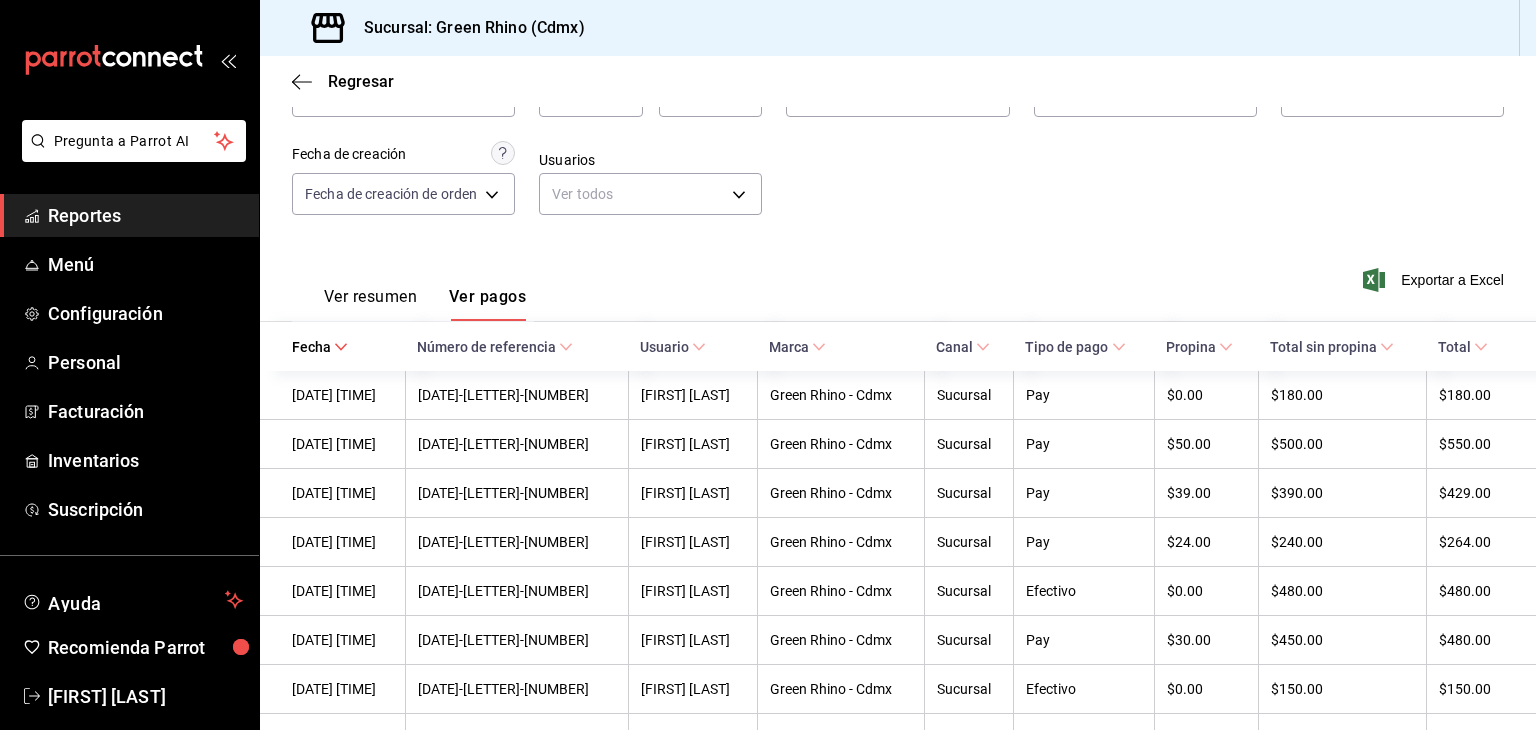 scroll, scrollTop: 0, scrollLeft: 0, axis: both 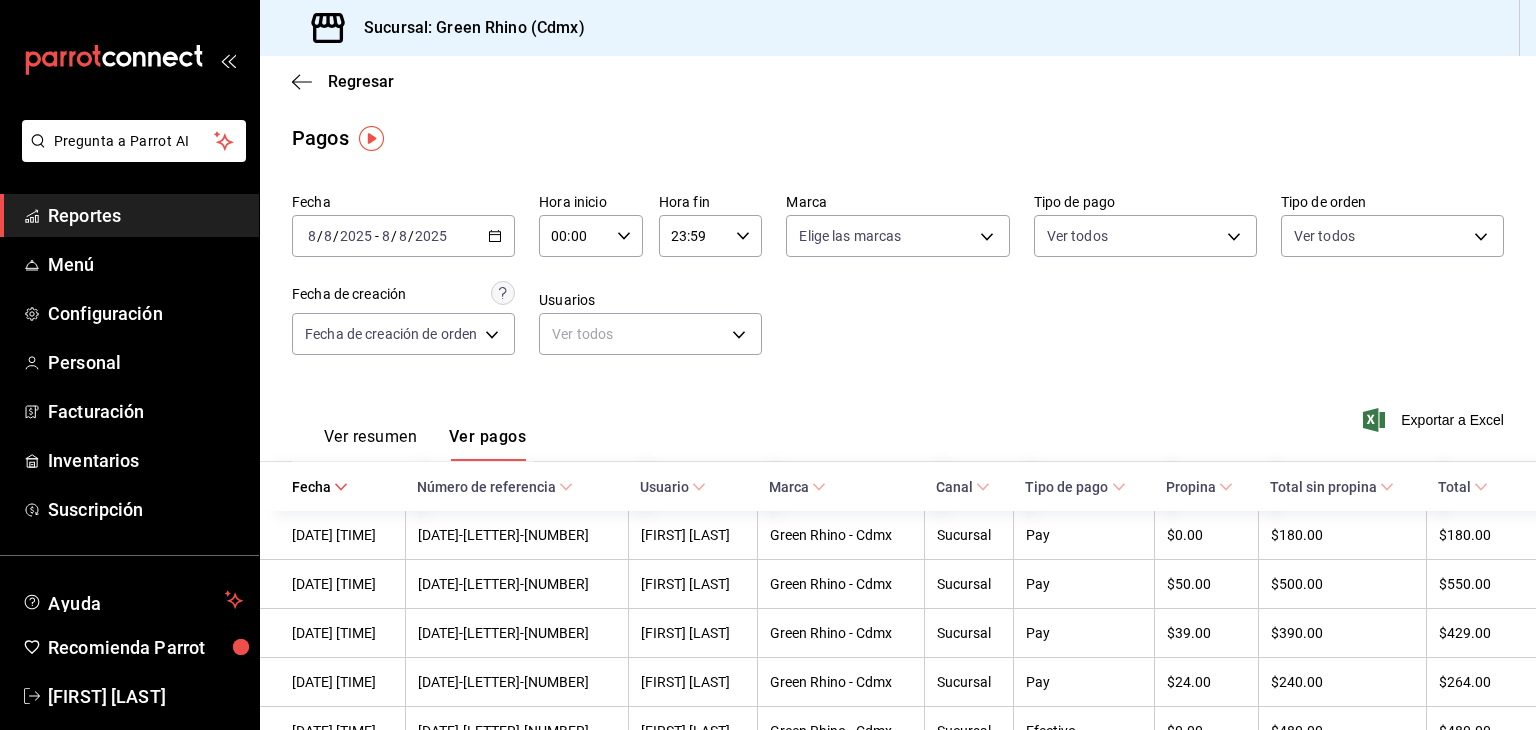 click on "Ver resumen" at bounding box center [370, 444] 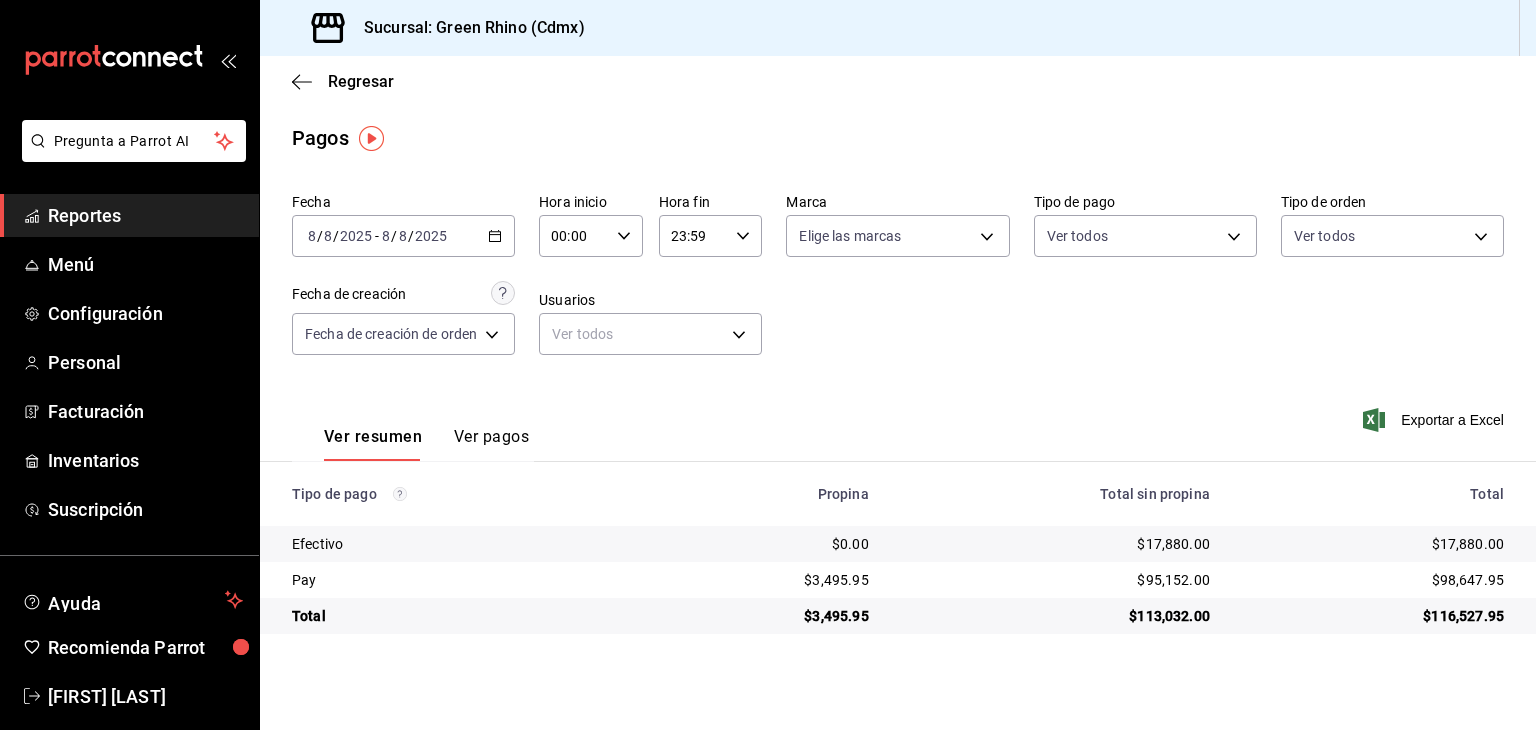 click at bounding box center [371, 138] 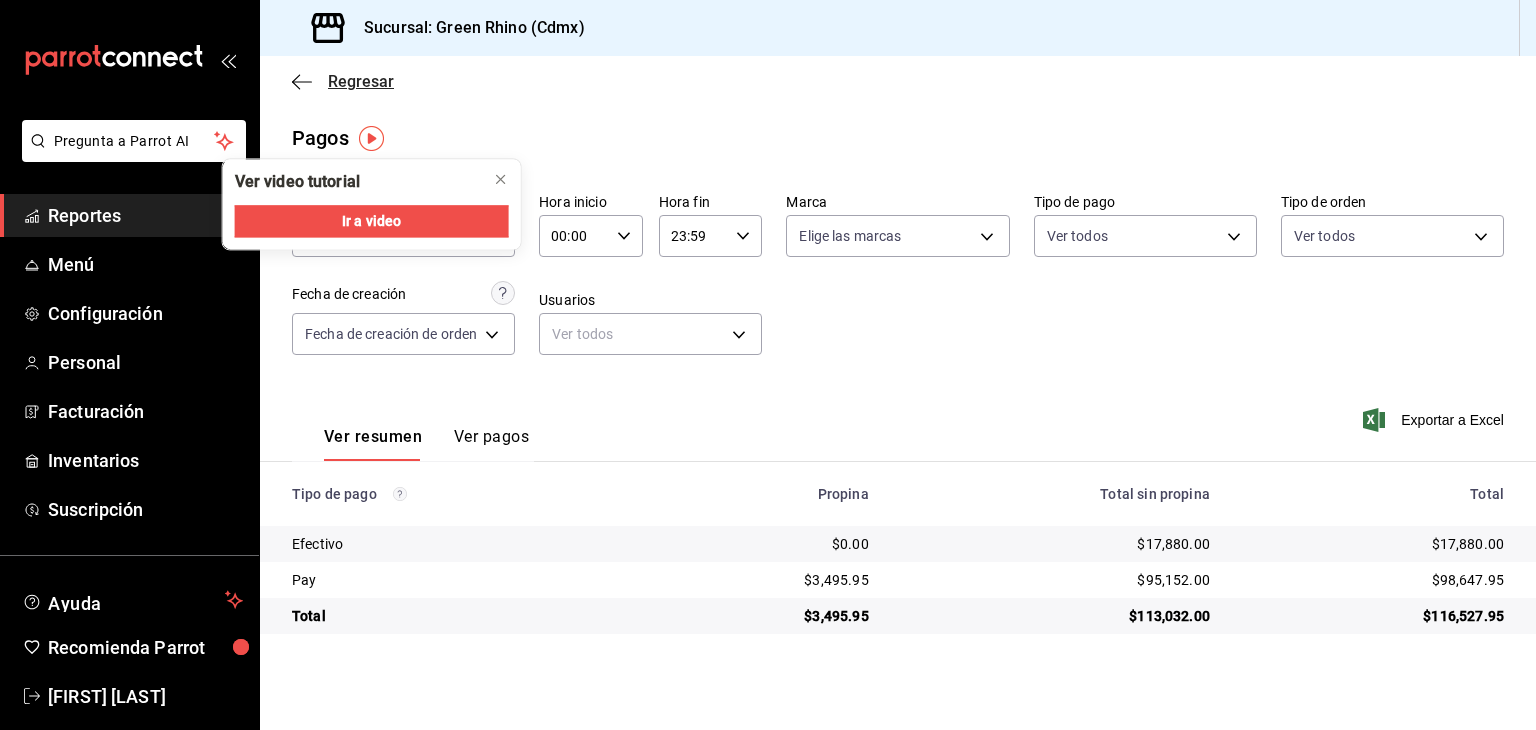 click on "Regresar" at bounding box center (361, 81) 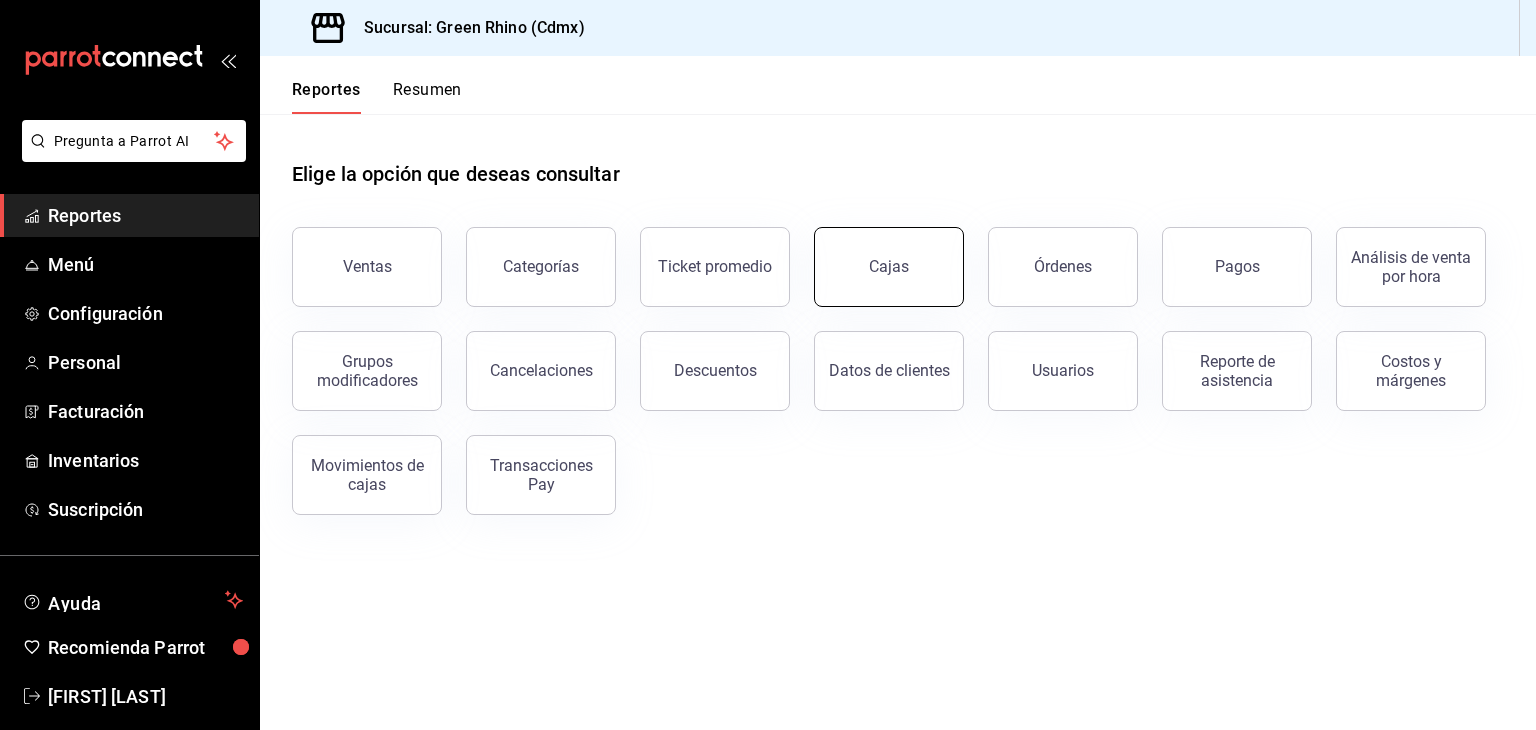 click on "Cajas" at bounding box center [889, 267] 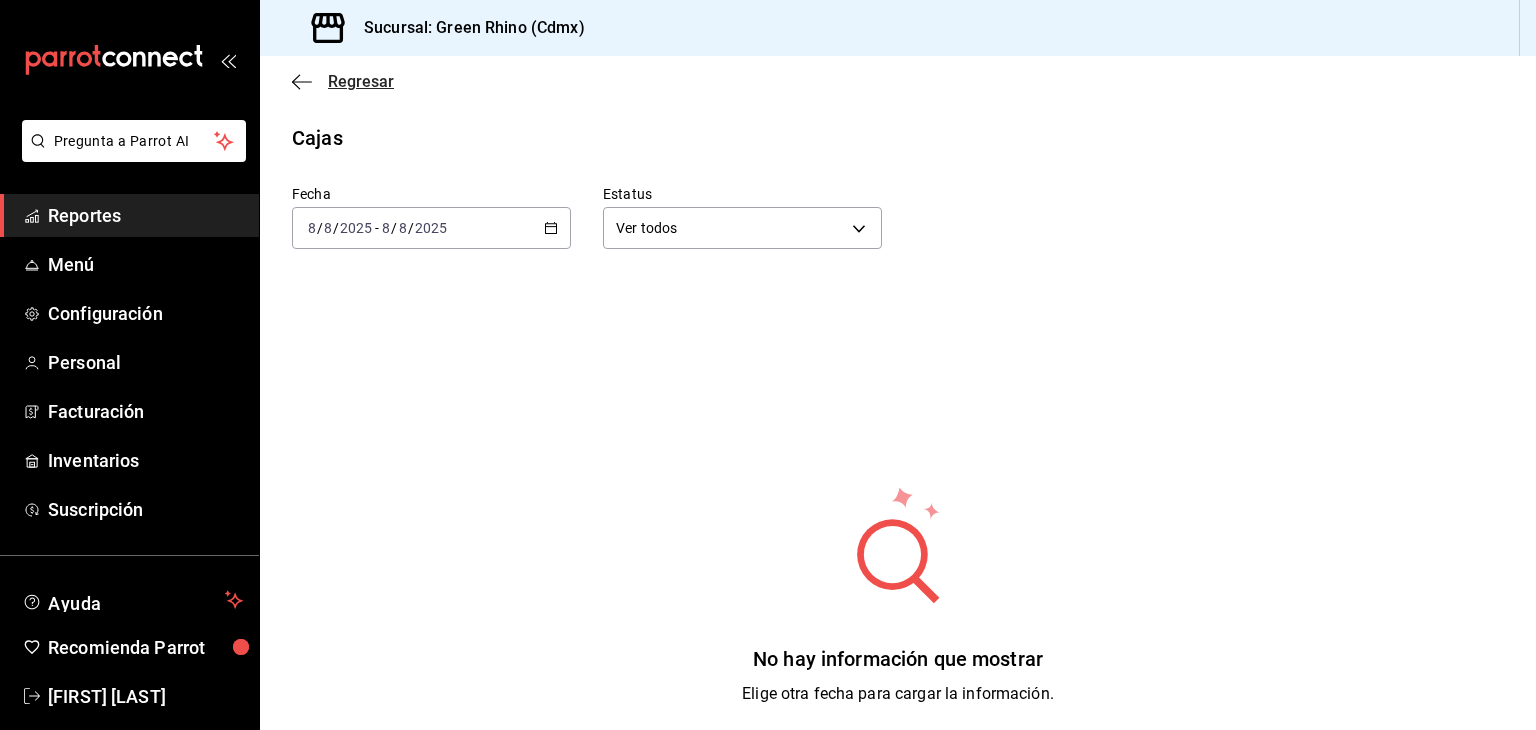click 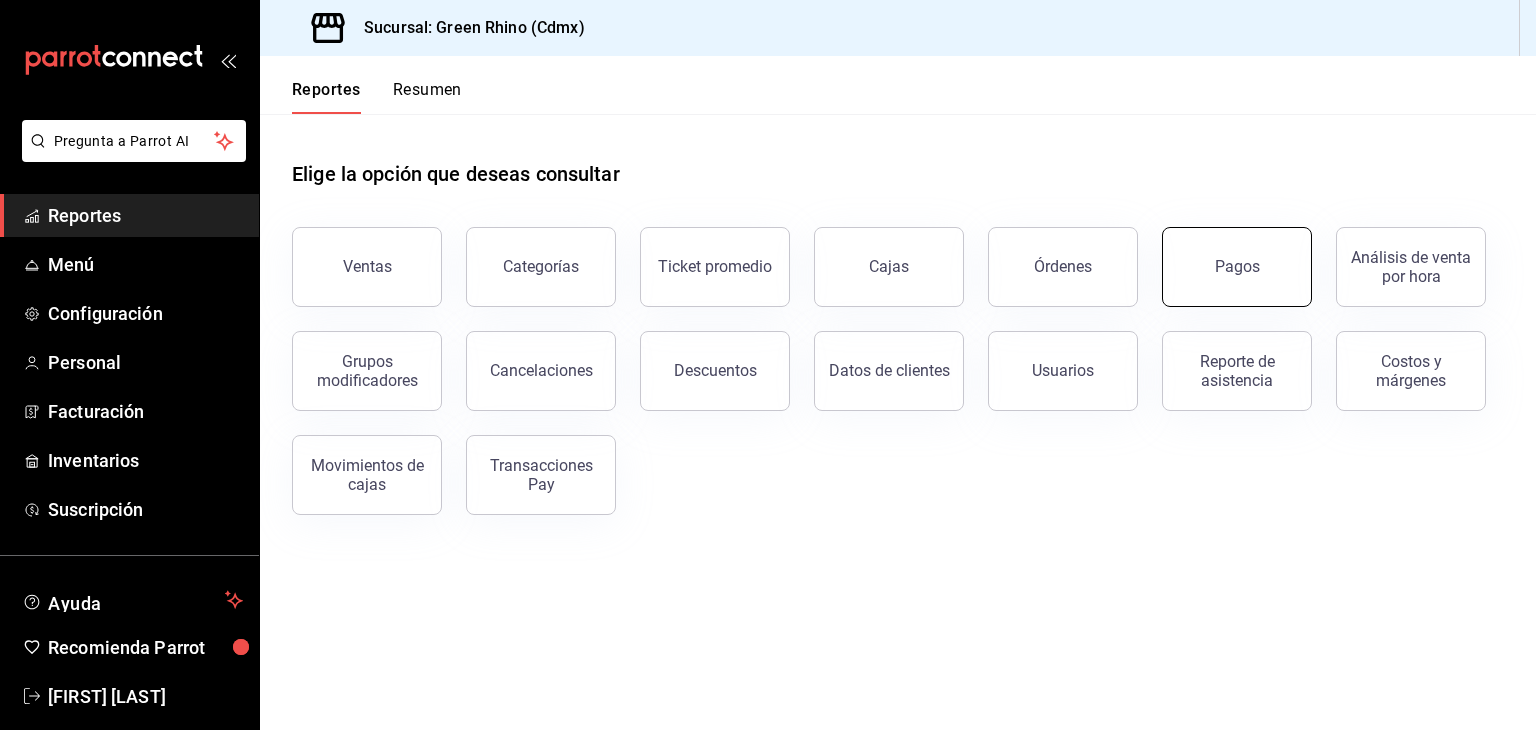 click on "Pagos" at bounding box center [1237, 266] 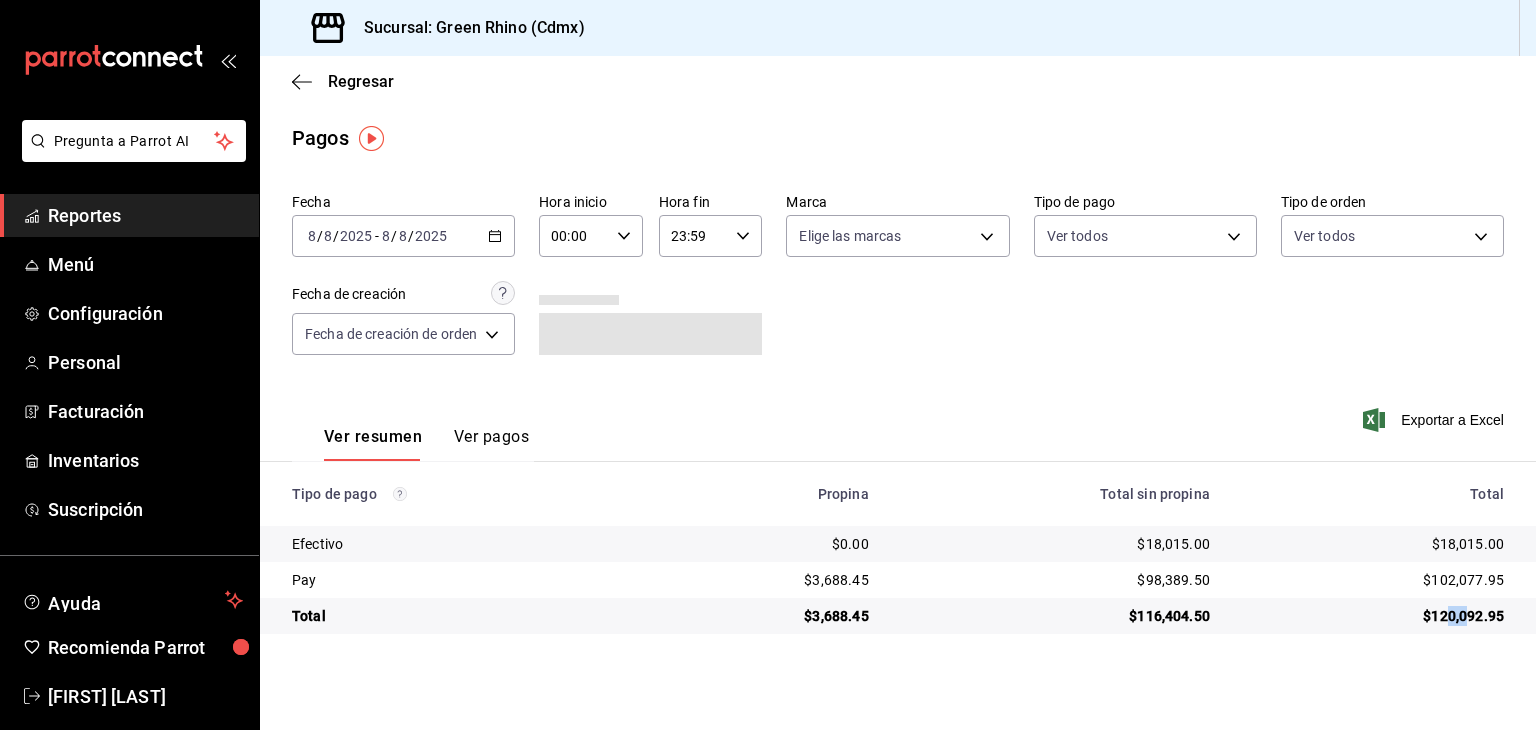 drag, startPoint x: 1444, startPoint y: 620, endPoint x: 1465, endPoint y: 620, distance: 21 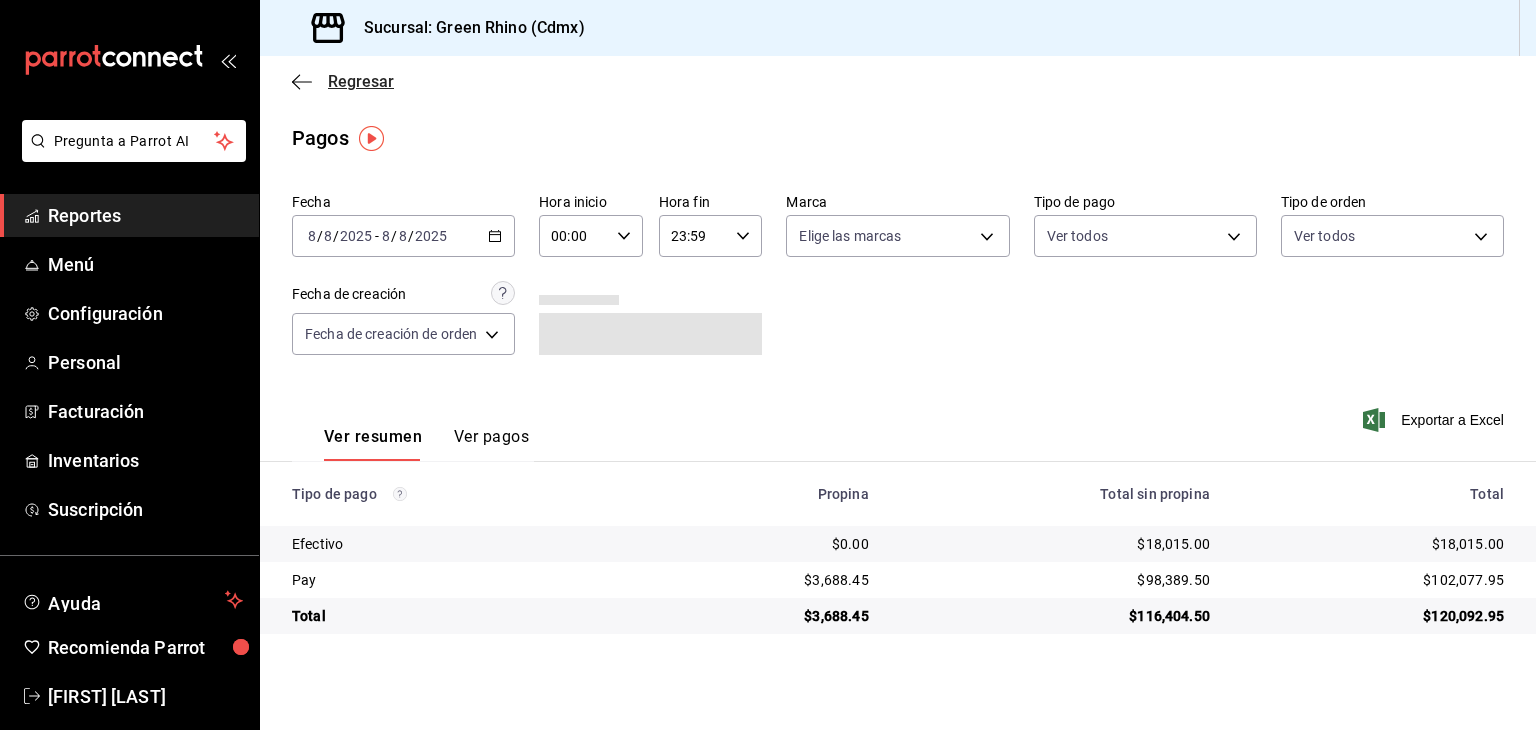 click on "Regresar" at bounding box center (361, 81) 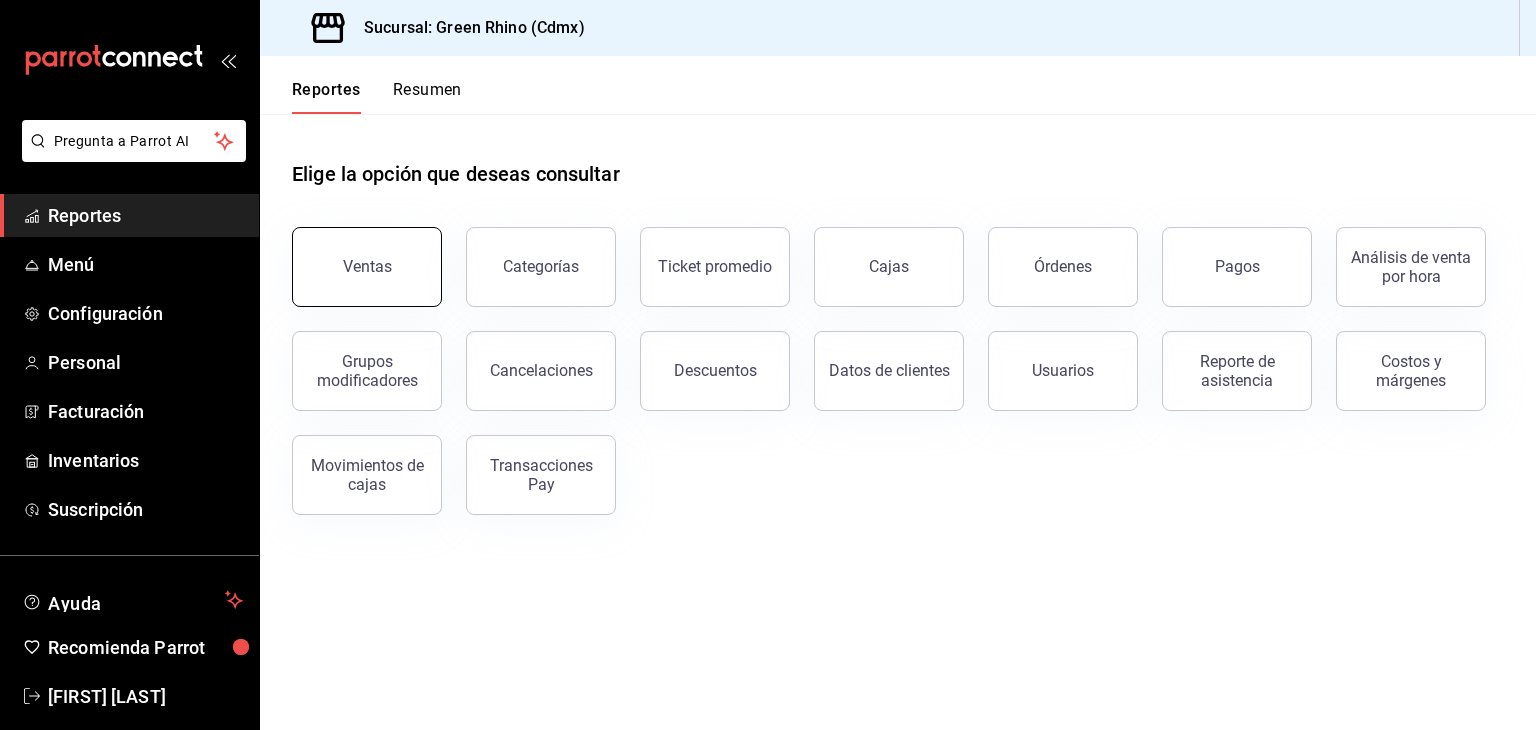 click on "Ventas" at bounding box center [367, 267] 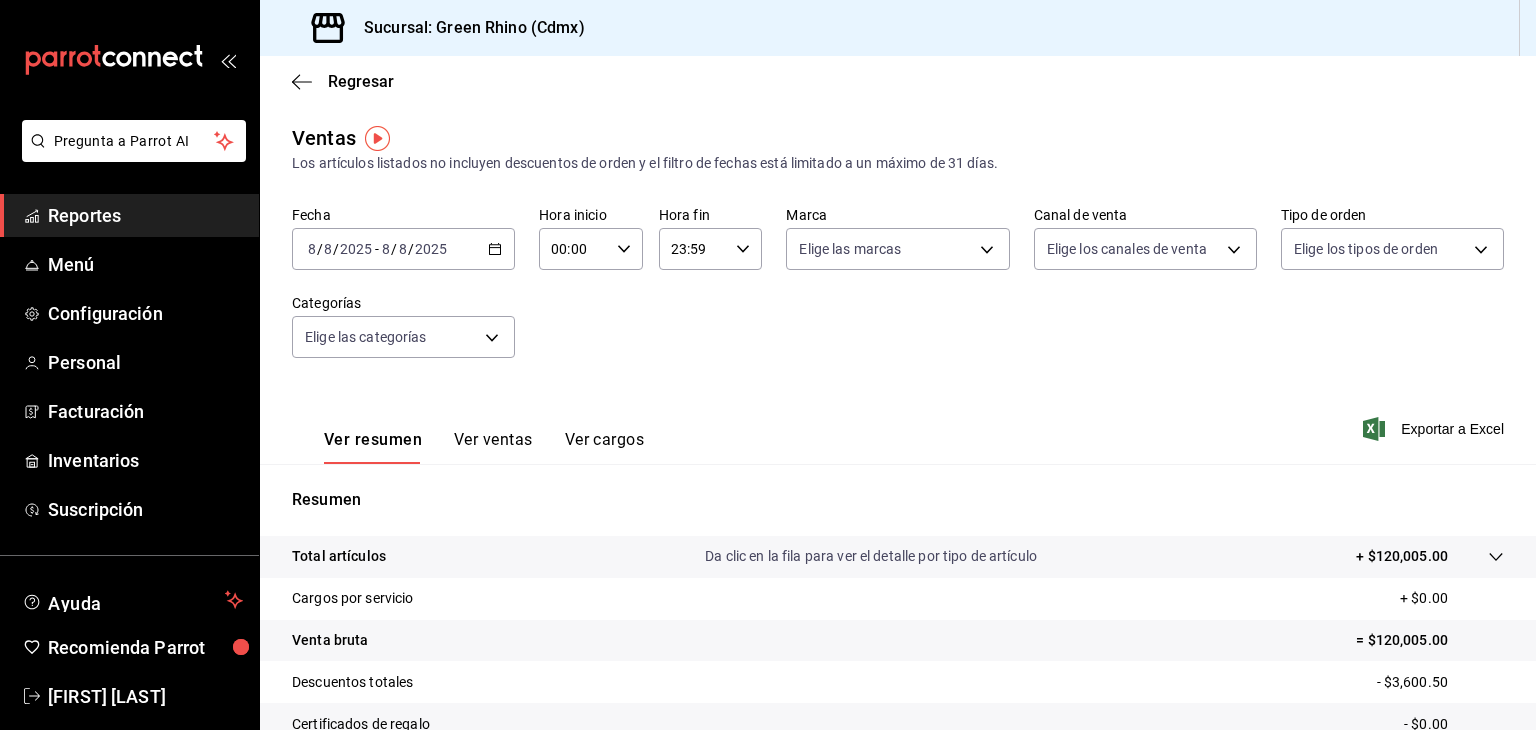 click on "Ver ventas" at bounding box center [493, 447] 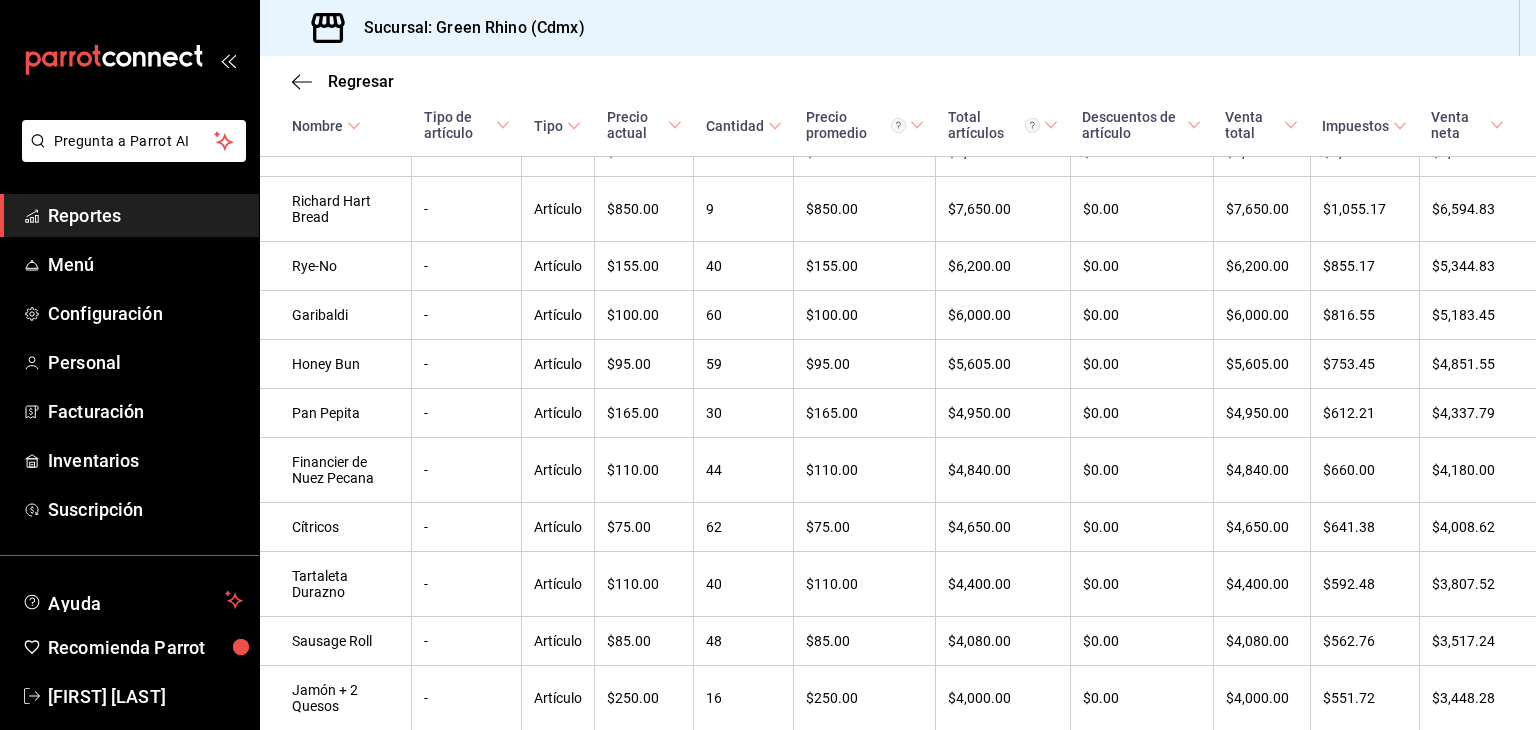 scroll, scrollTop: 0, scrollLeft: 0, axis: both 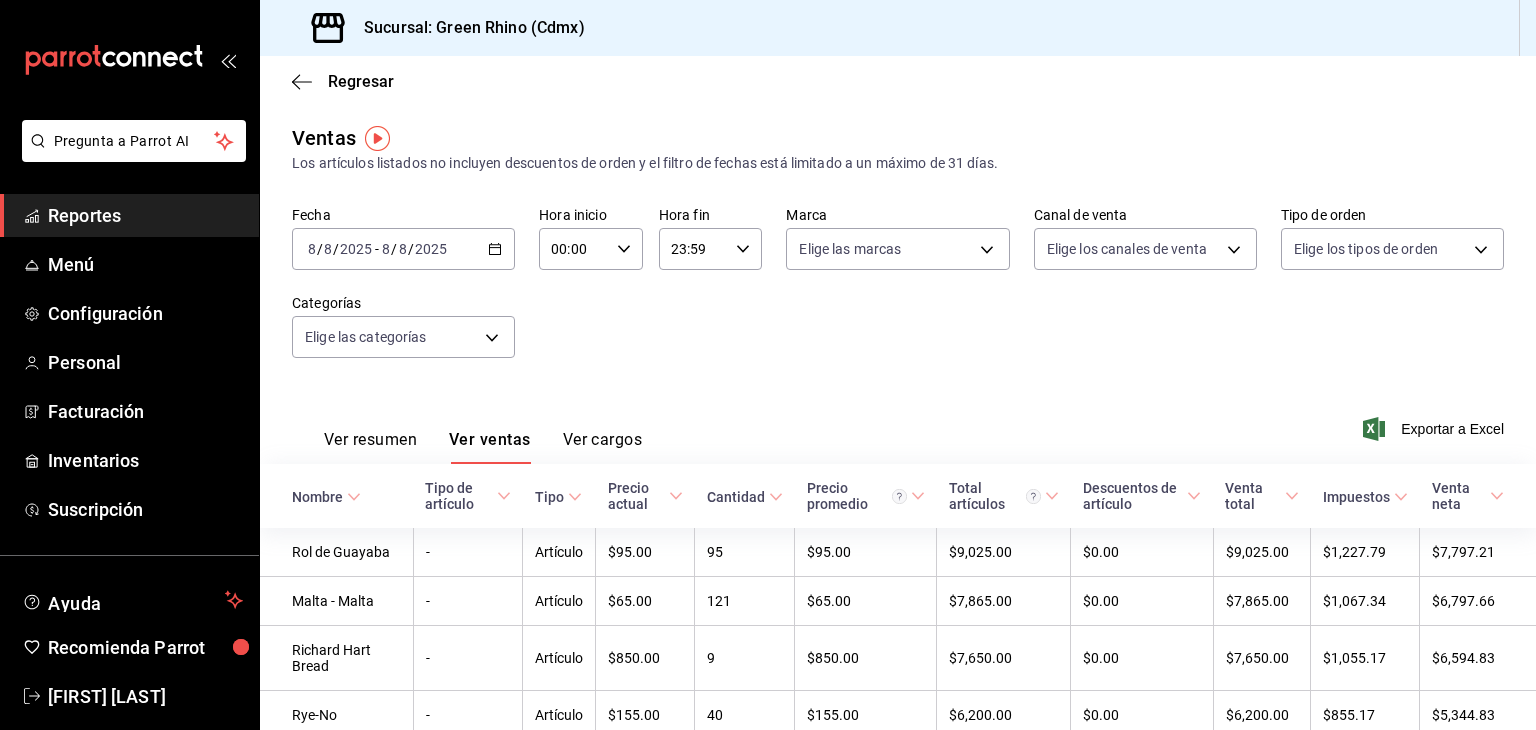 click on "Ver cargos" at bounding box center (603, 447) 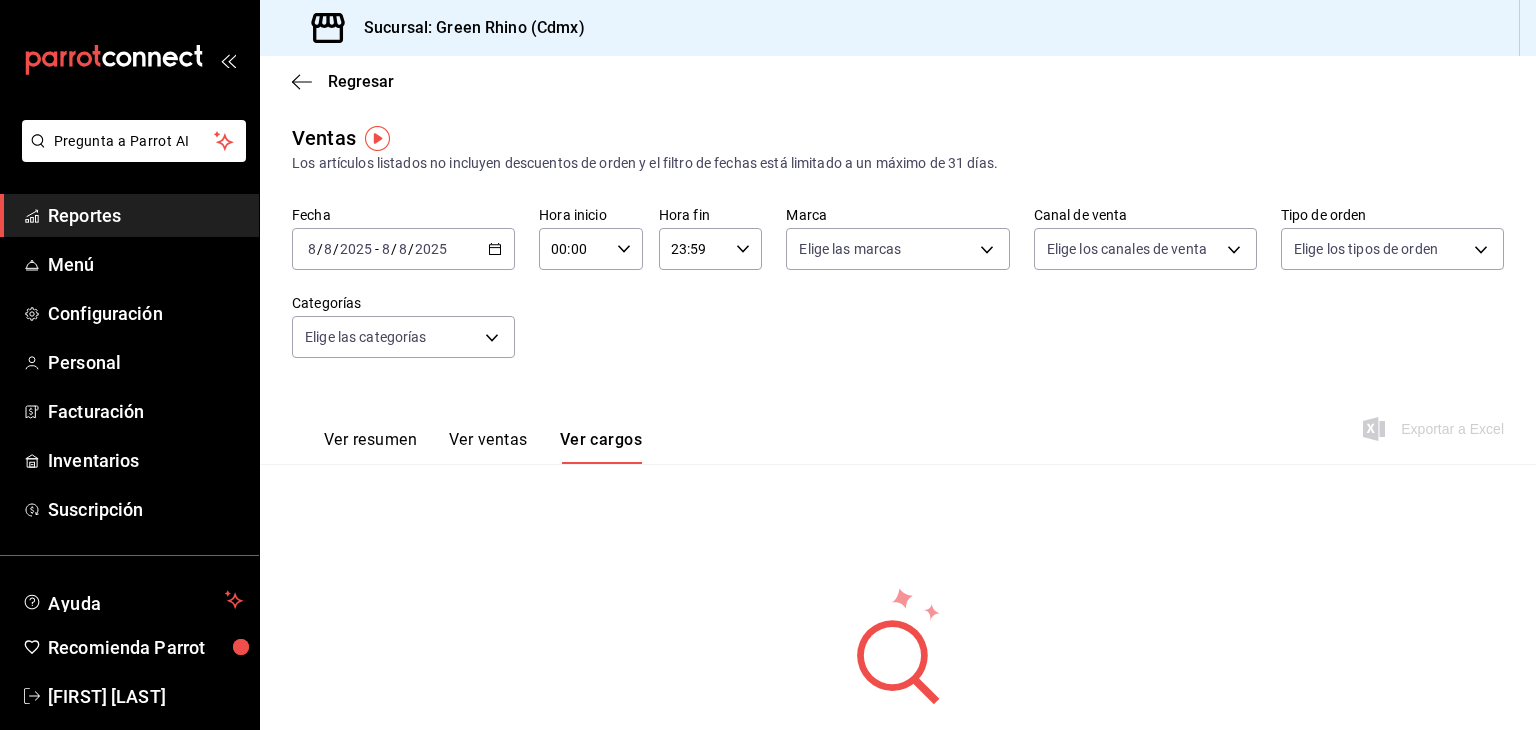click on "Ver resumen" at bounding box center [370, 447] 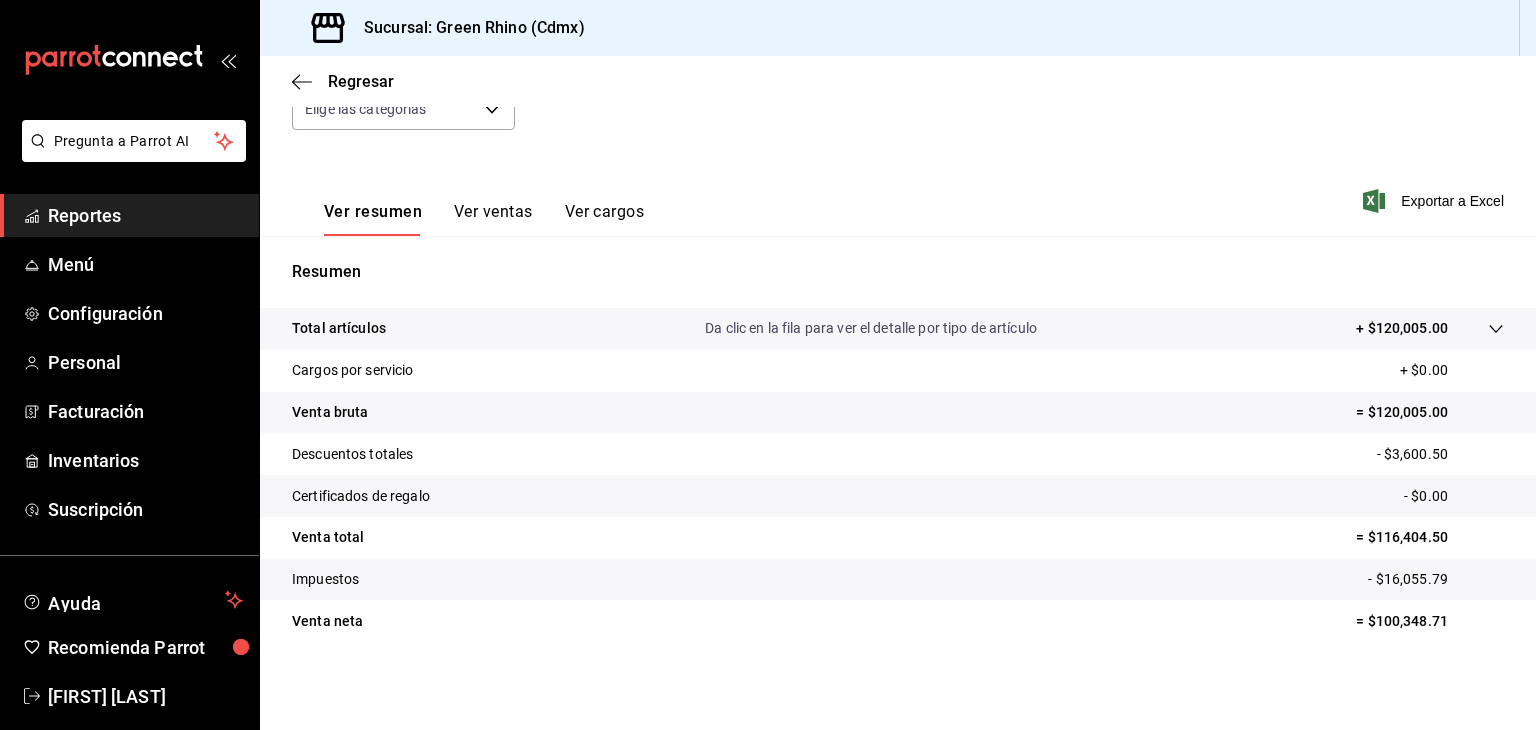 scroll, scrollTop: 0, scrollLeft: 0, axis: both 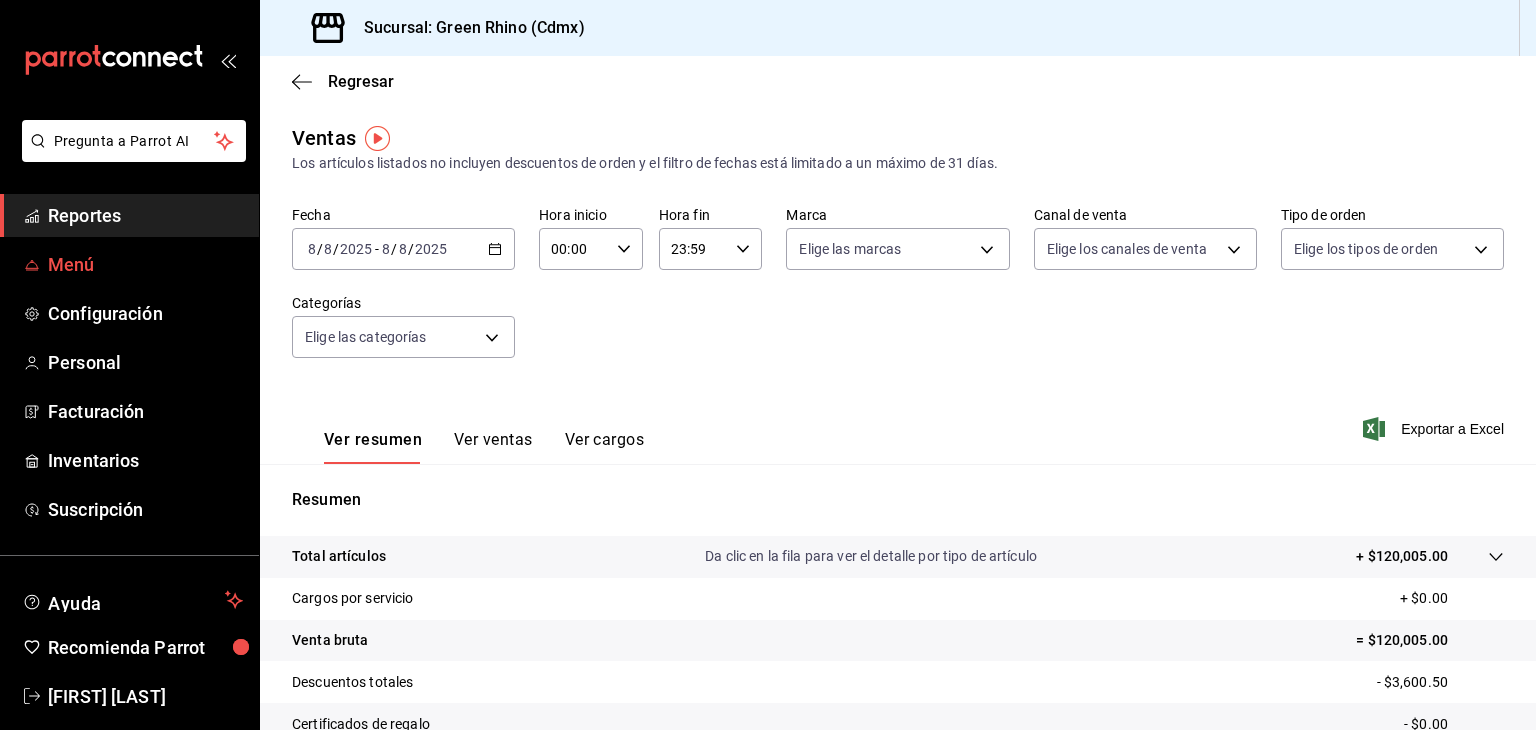click on "Menú" at bounding box center (145, 264) 